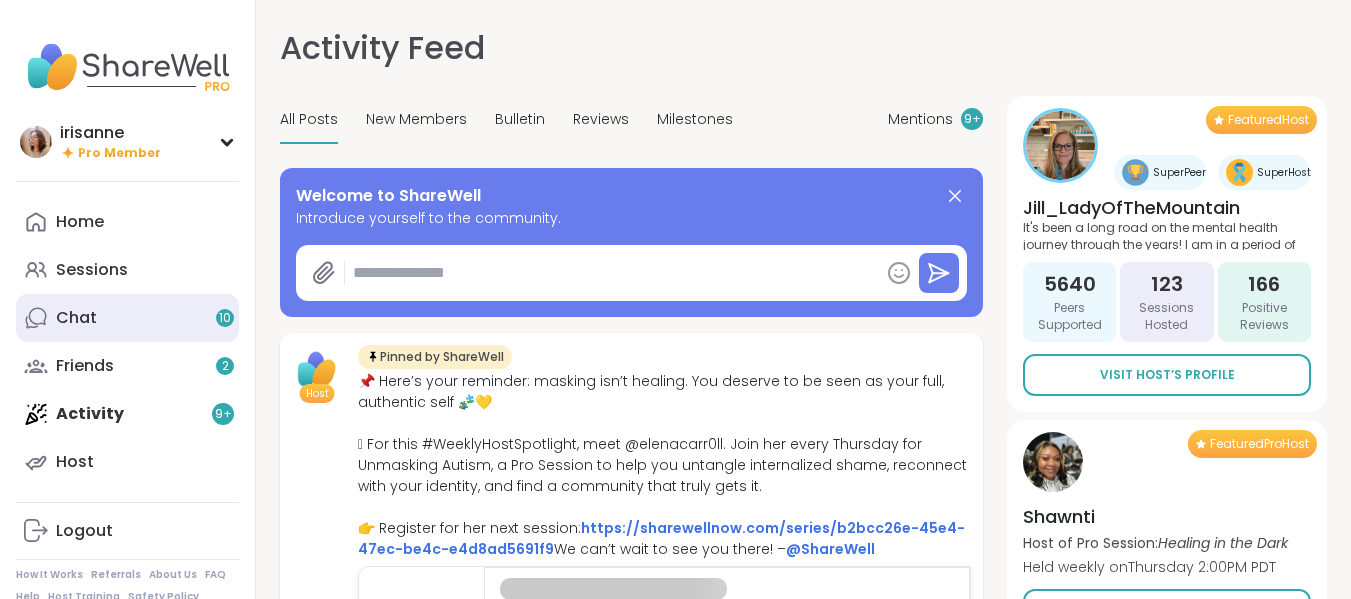 scroll, scrollTop: 0, scrollLeft: 0, axis: both 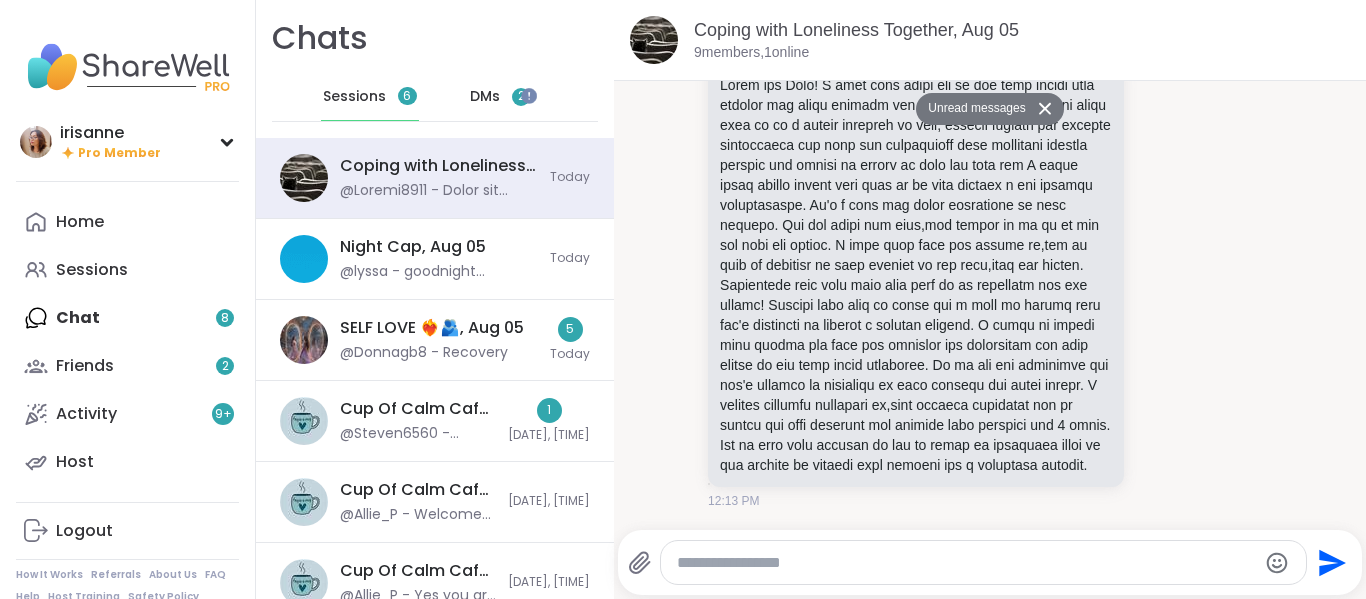 click on "DMs" at bounding box center [485, 97] 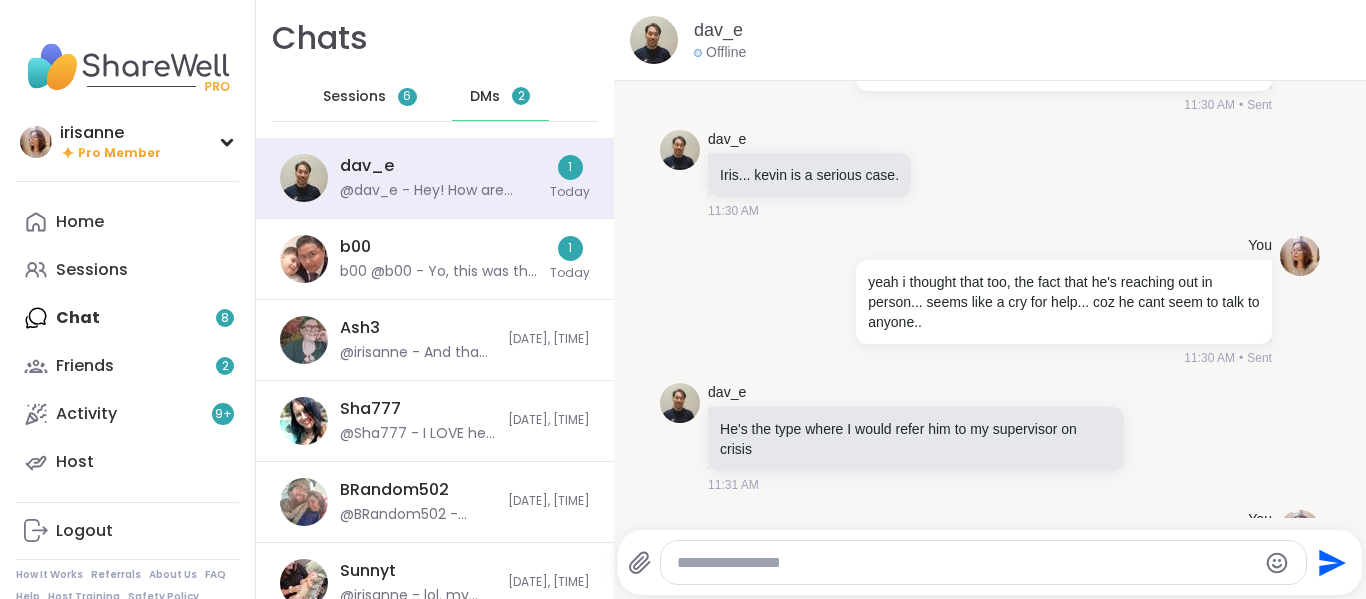 scroll, scrollTop: 11144, scrollLeft: 0, axis: vertical 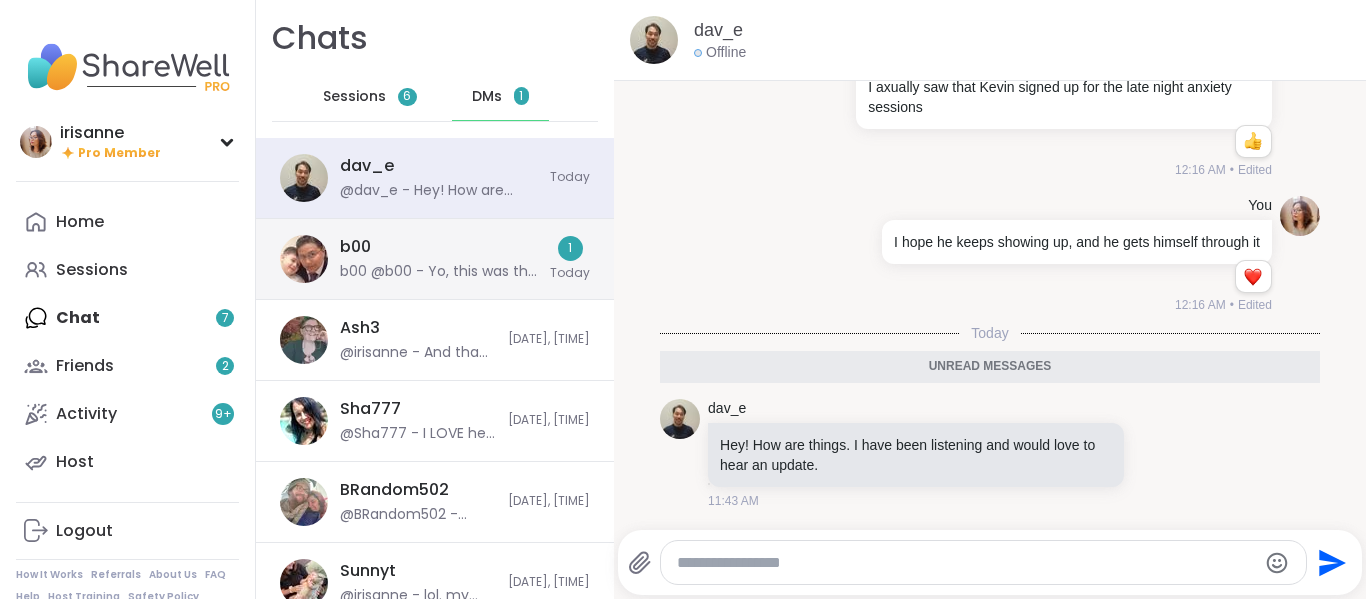 click on "b00 @b00 - Yo, this was the first time i did the self love thing.  It's hard to believe all the things, huh? I always do it wrong like 'I'm a good mom....EXCEPT when...'blah blah blah. or 'I'm worthy of love....when I figure out how NOT to be a dick' or something like that." at bounding box center (439, 259) 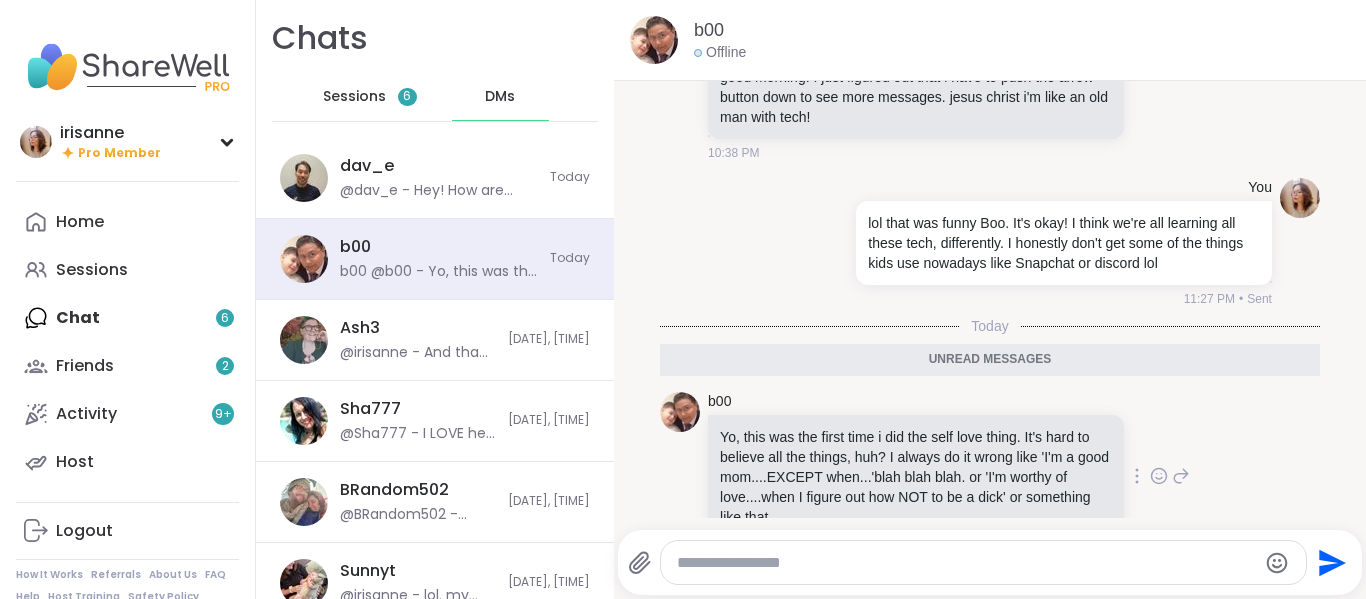 scroll, scrollTop: 903, scrollLeft: 0, axis: vertical 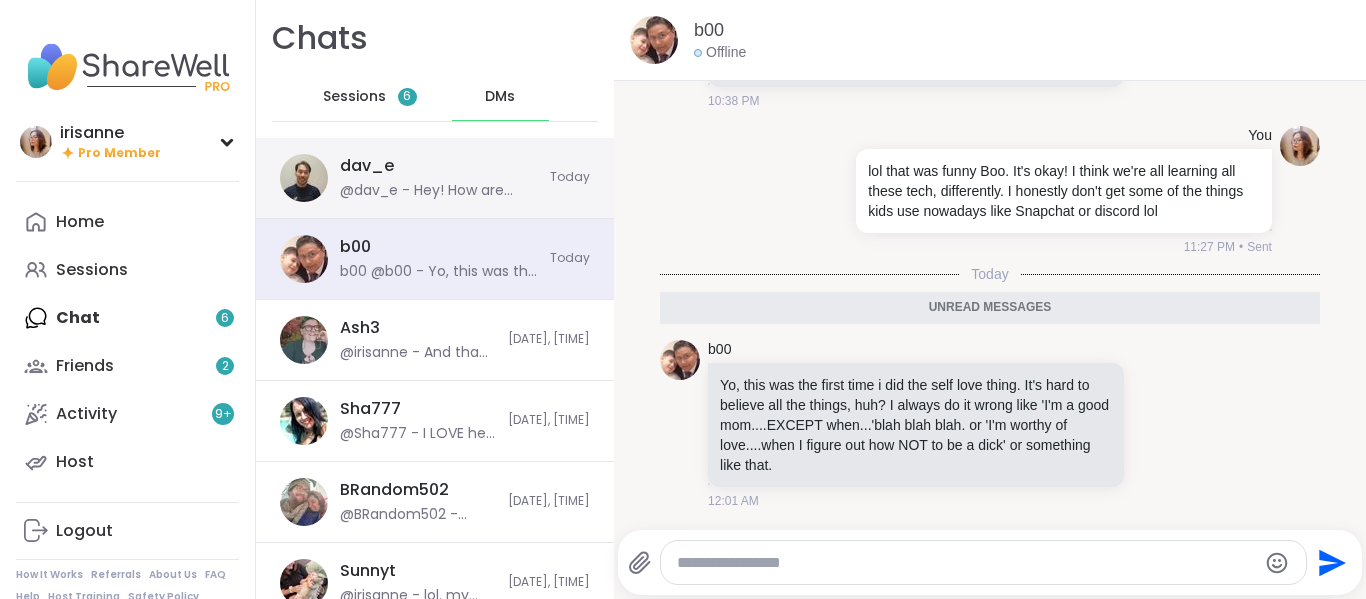click on "@dav_e @dav_e - Hey! How are things. I have been listening and would love to hear an update.  Today" at bounding box center [435, 178] 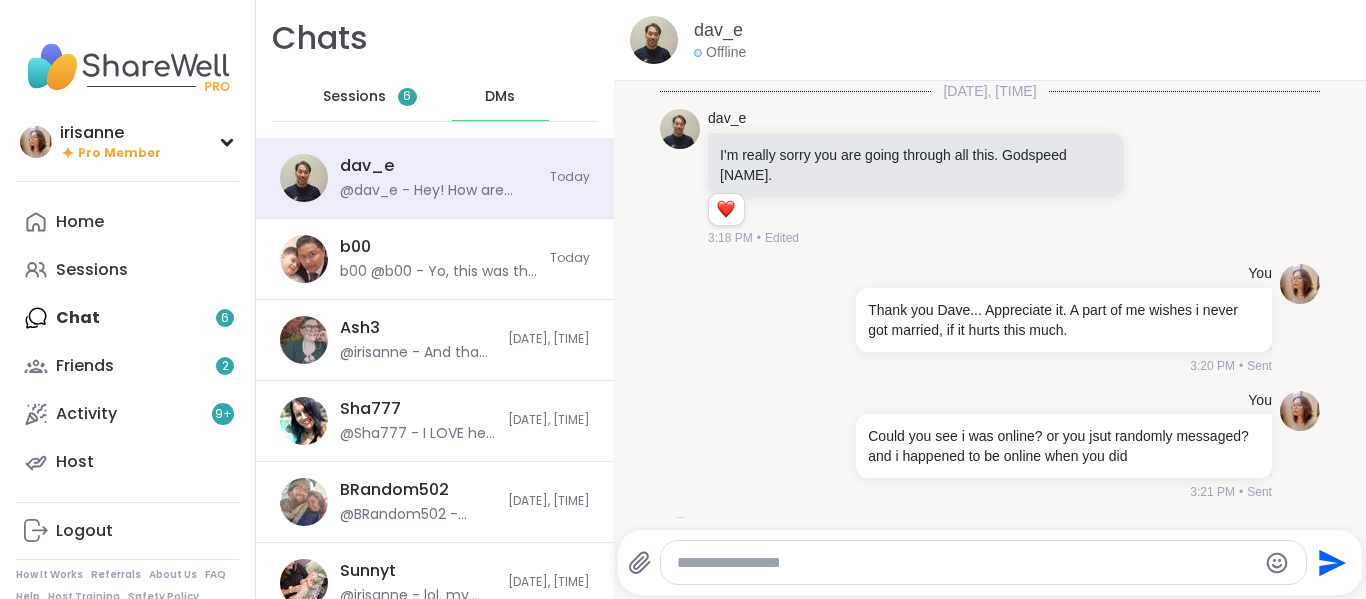 scroll, scrollTop: 11096, scrollLeft: 0, axis: vertical 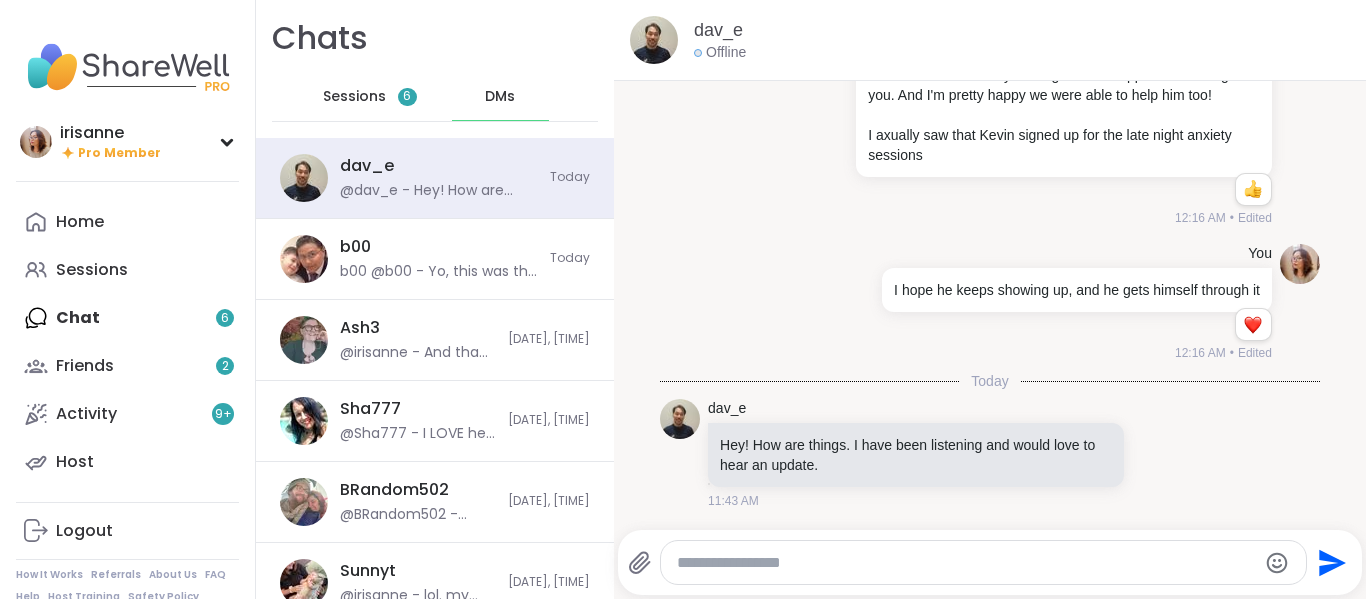 click on "Sessions 6" at bounding box center [370, 97] 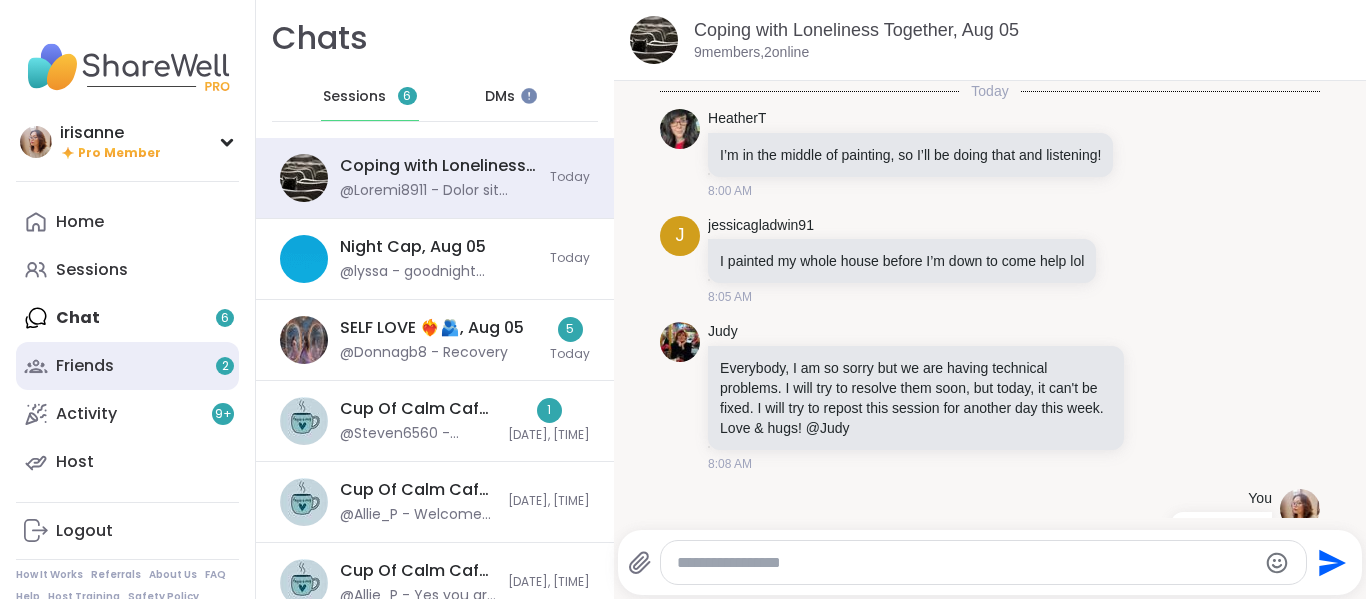 scroll, scrollTop: 0, scrollLeft: 0, axis: both 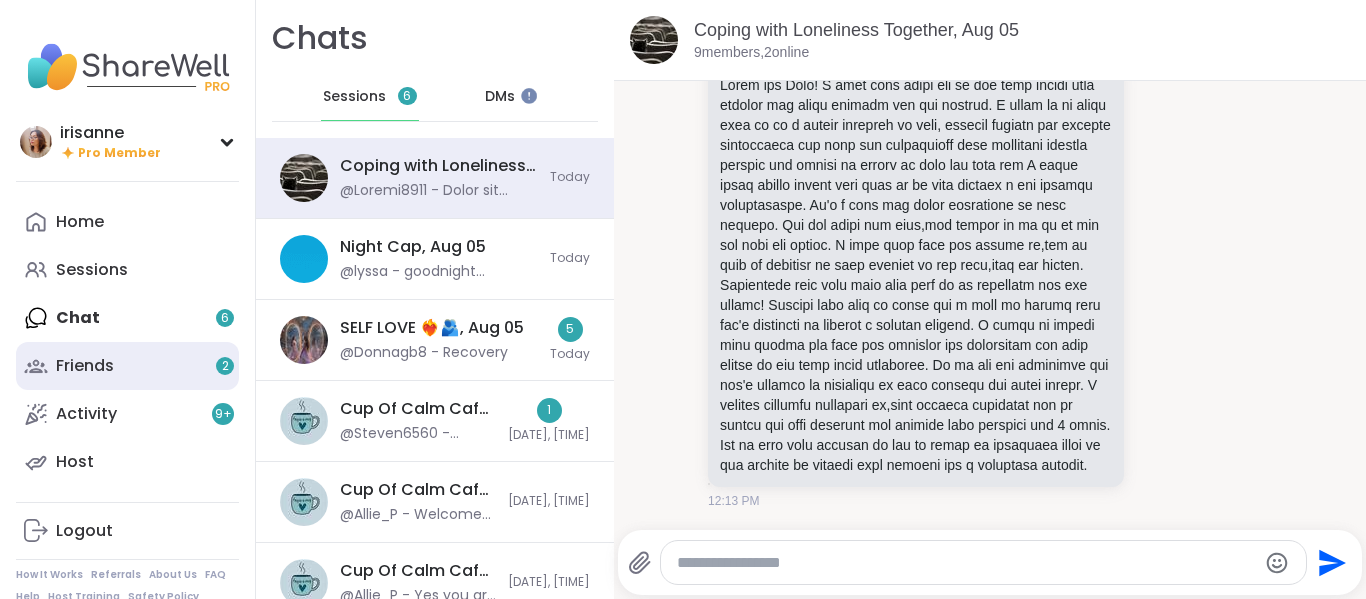 click on "Friends 2" at bounding box center (127, 366) 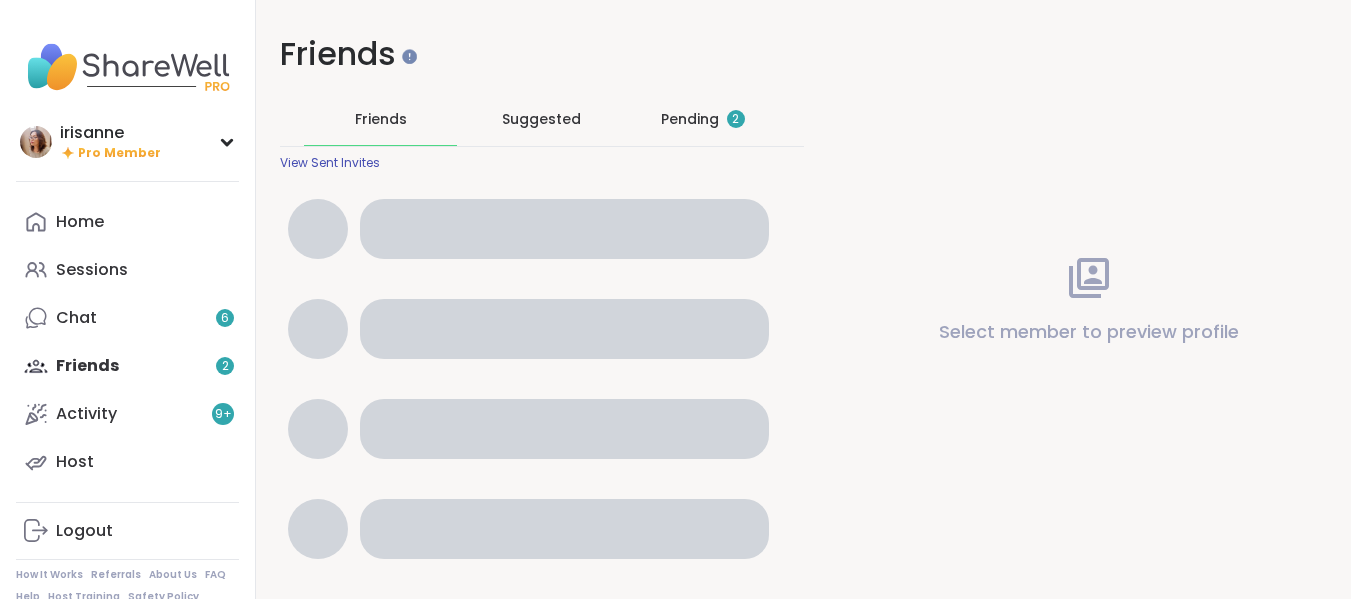 scroll, scrollTop: 0, scrollLeft: 0, axis: both 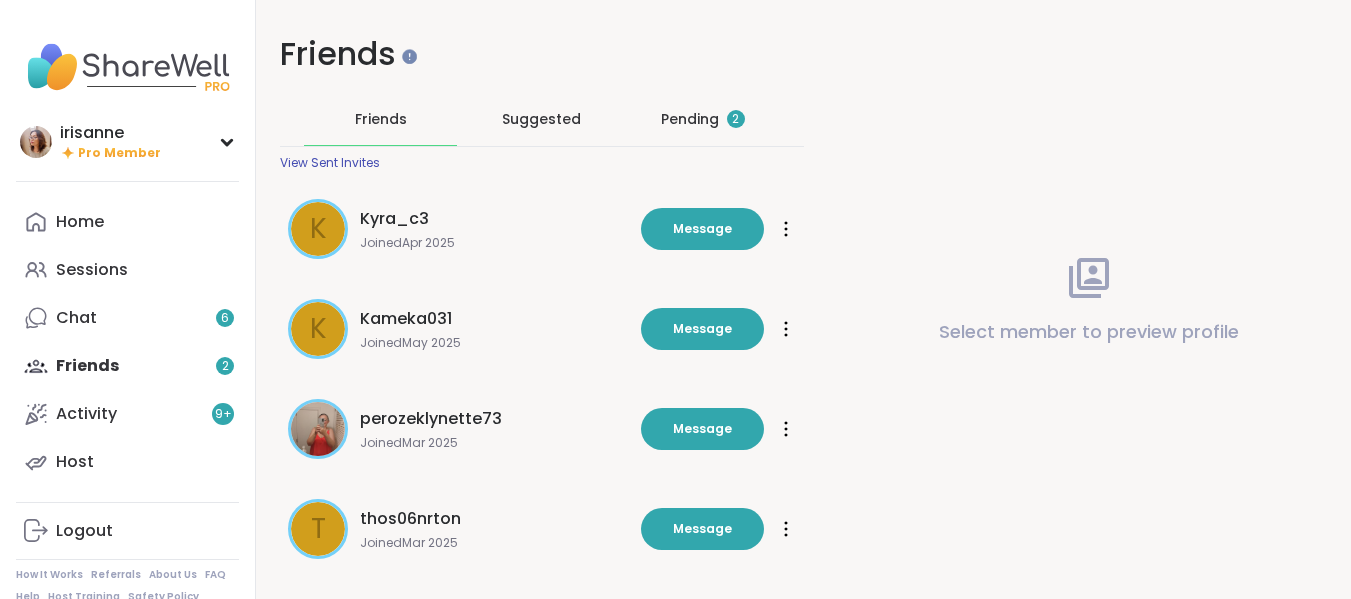 click on "Pending   2" at bounding box center (703, 119) 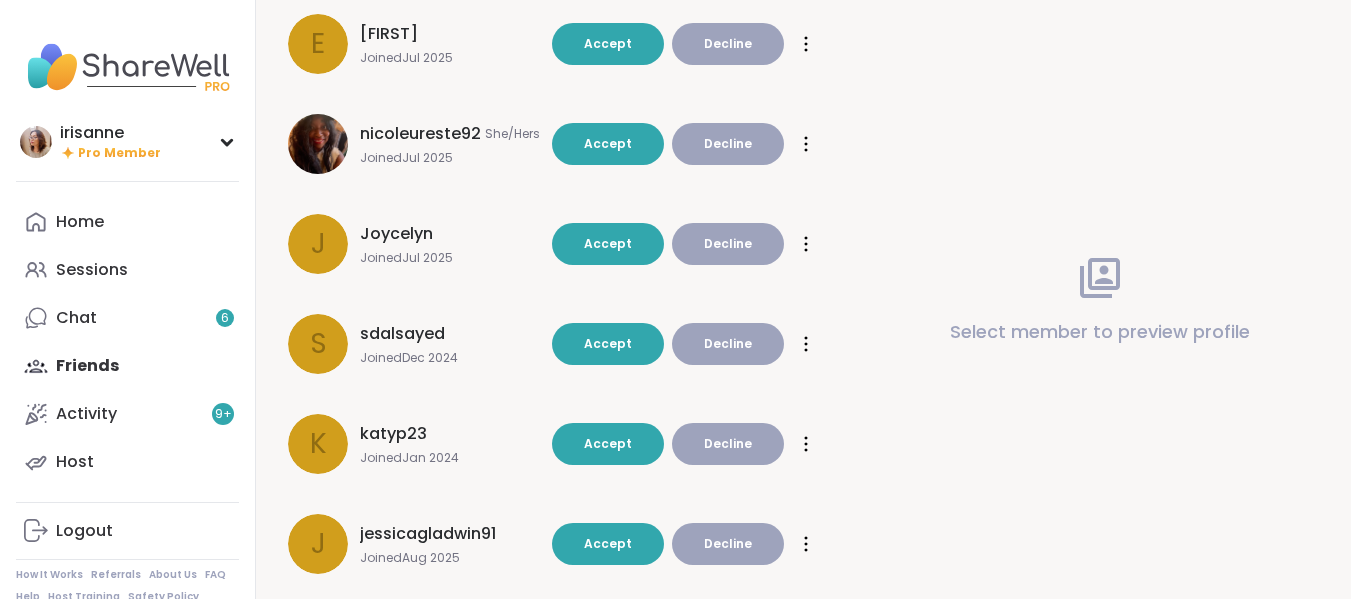 scroll, scrollTop: 484, scrollLeft: 0, axis: vertical 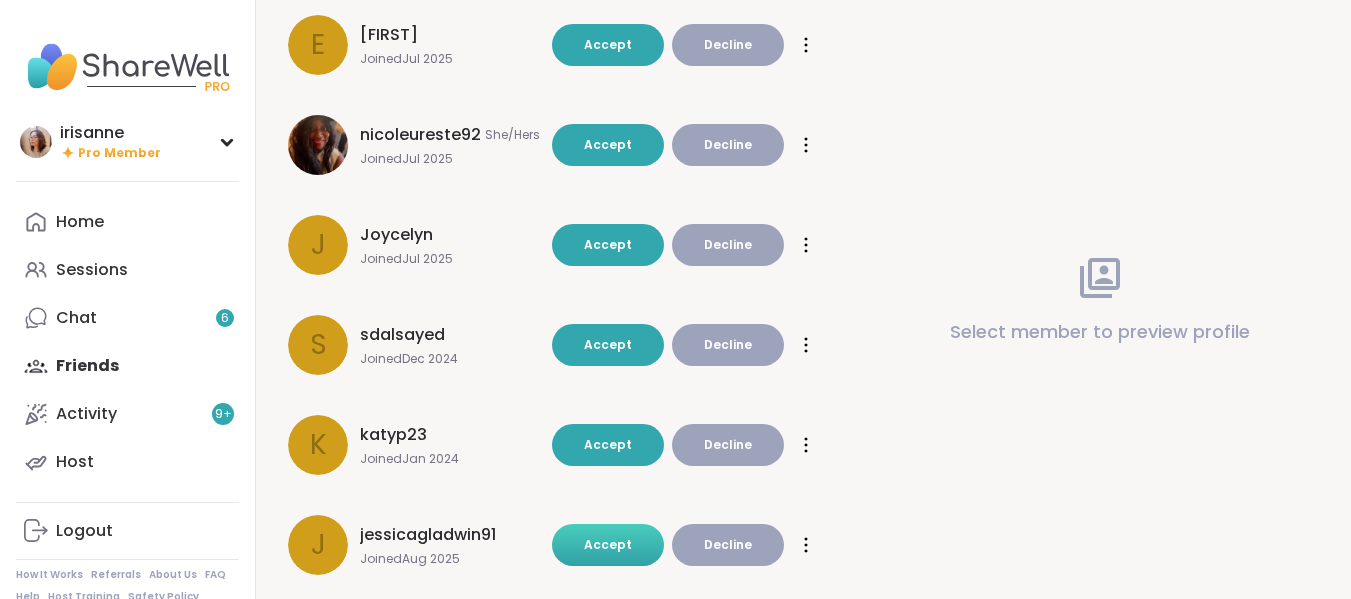 click on "Accept" at bounding box center (608, 545) 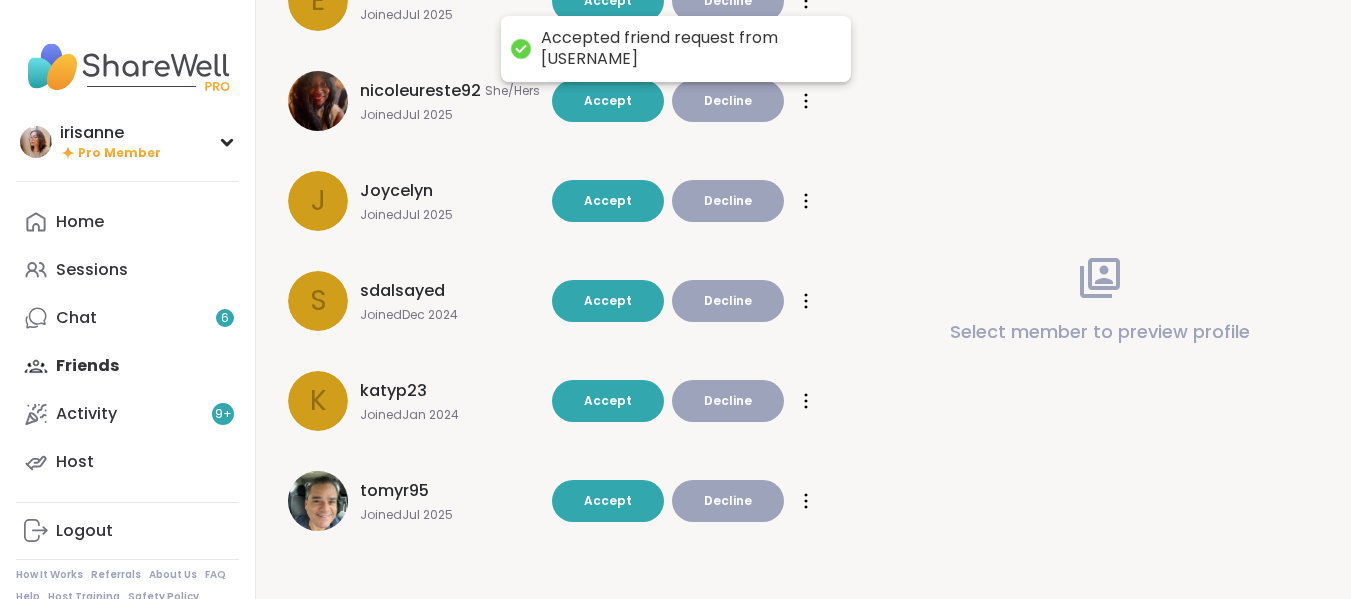scroll, scrollTop: 525, scrollLeft: 0, axis: vertical 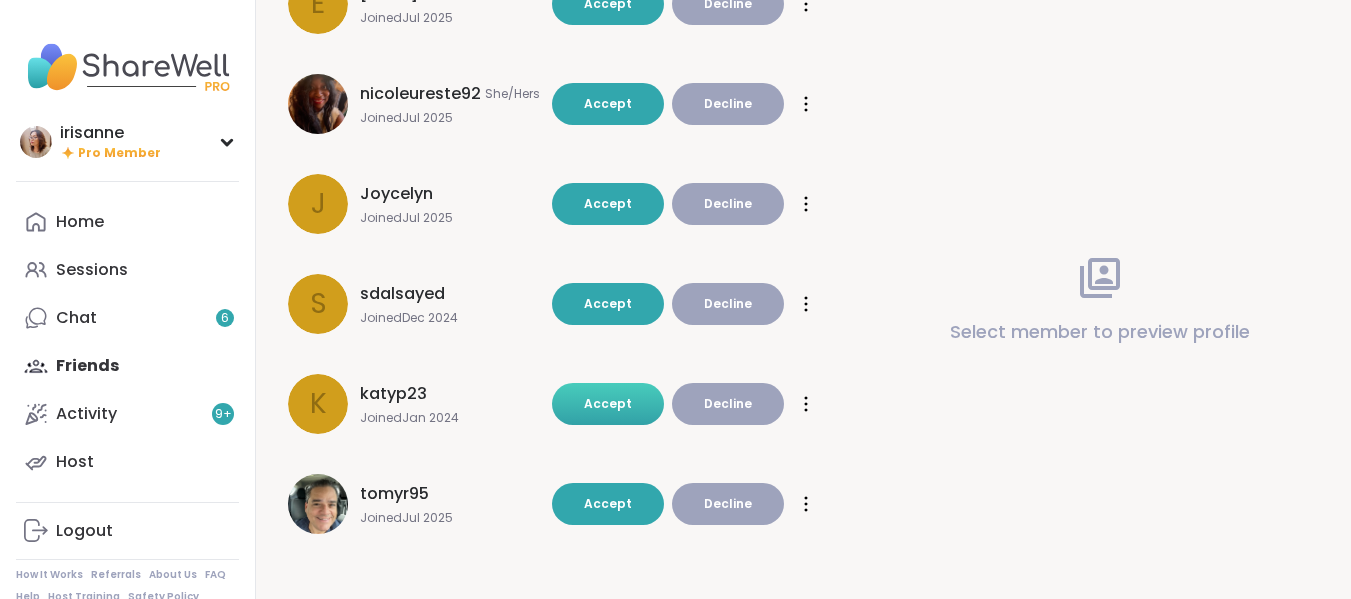 click on "Accept" at bounding box center [608, 404] 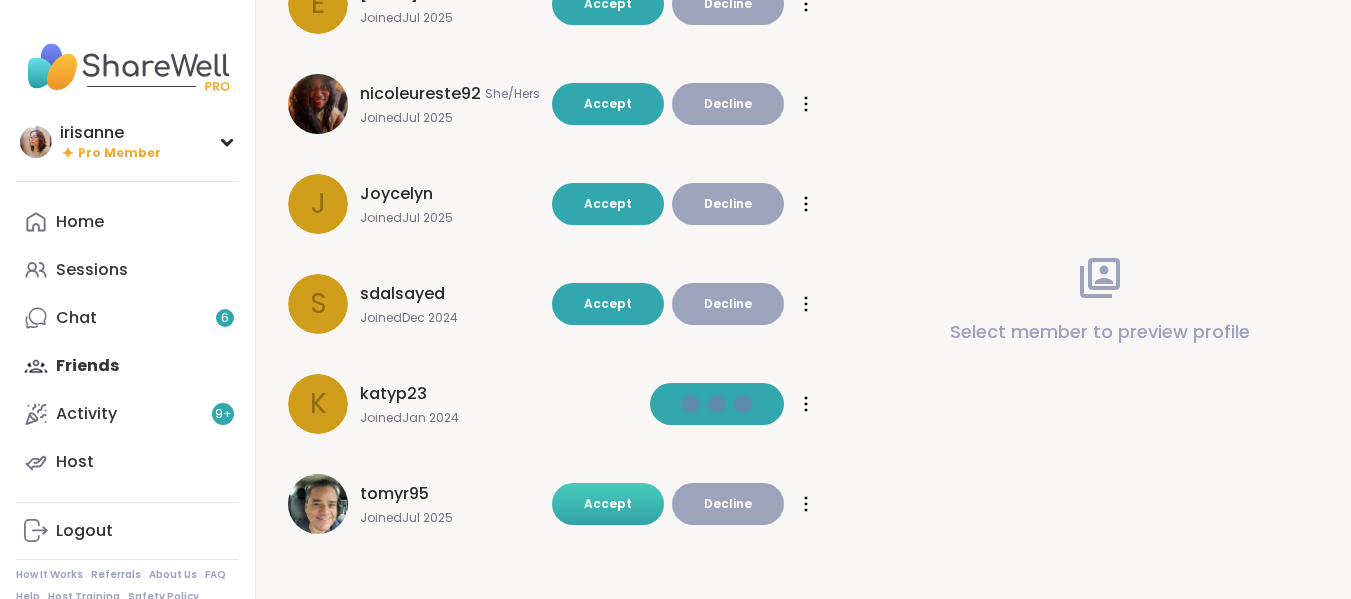 click on "Accept" at bounding box center [608, 504] 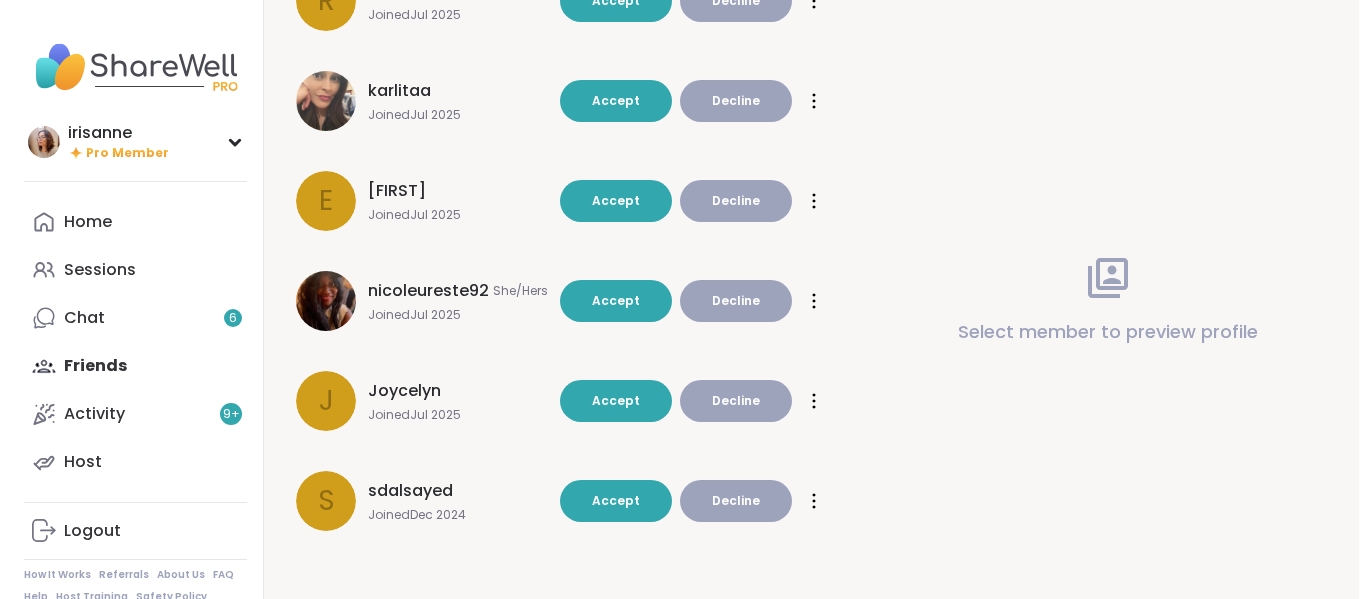 scroll, scrollTop: 0, scrollLeft: 0, axis: both 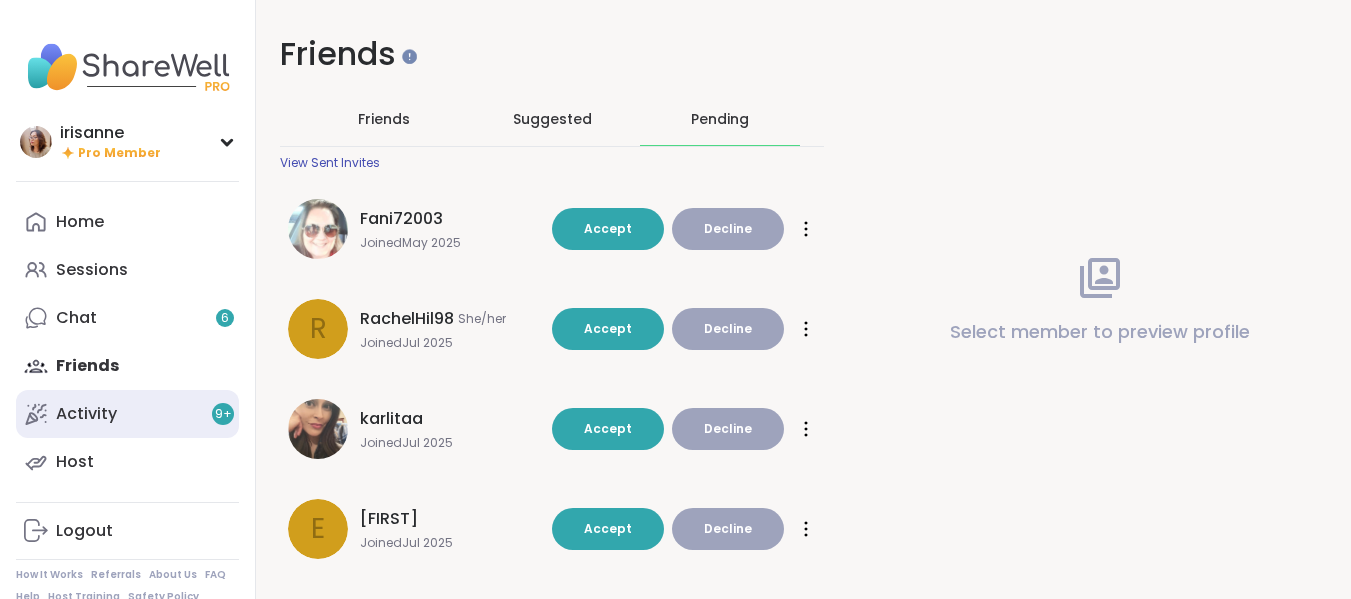 click on "Activity 9 +" at bounding box center (127, 414) 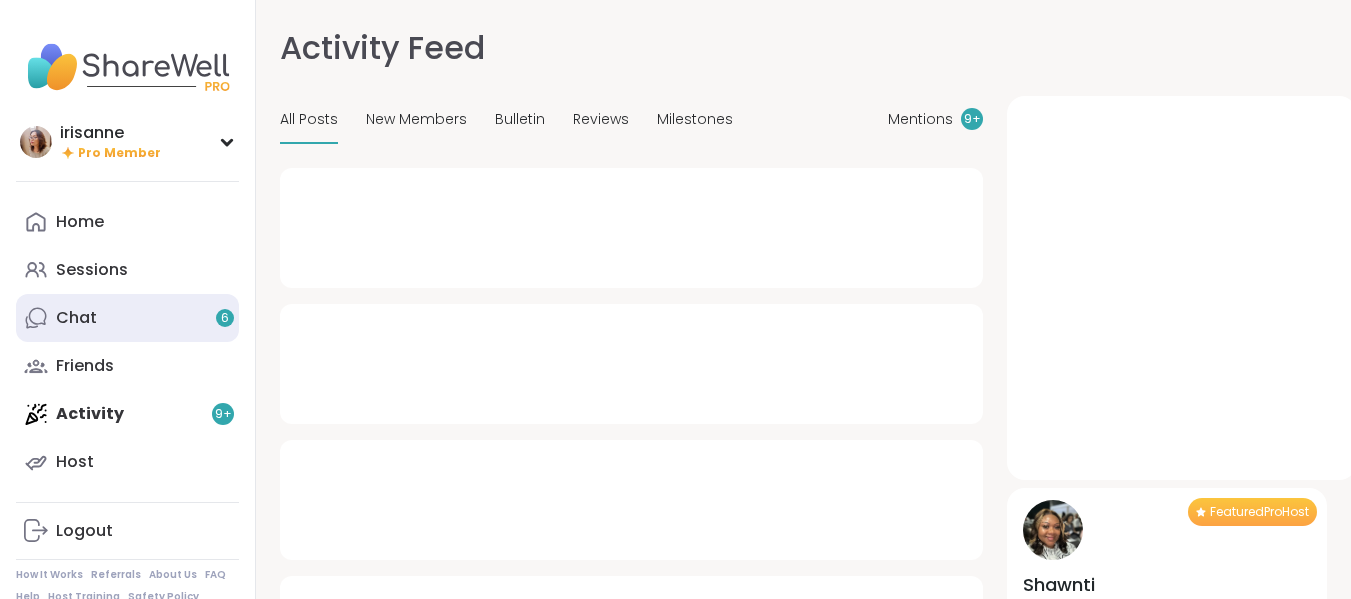 type on "*" 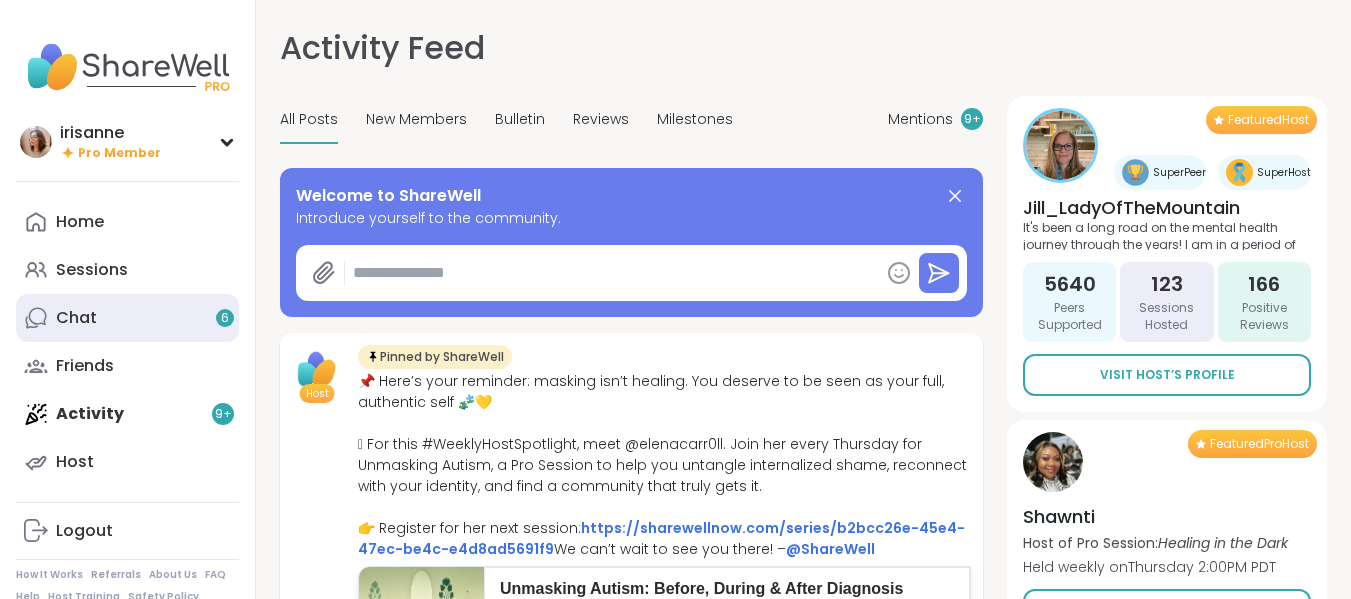 click on "Chat 6" at bounding box center (127, 318) 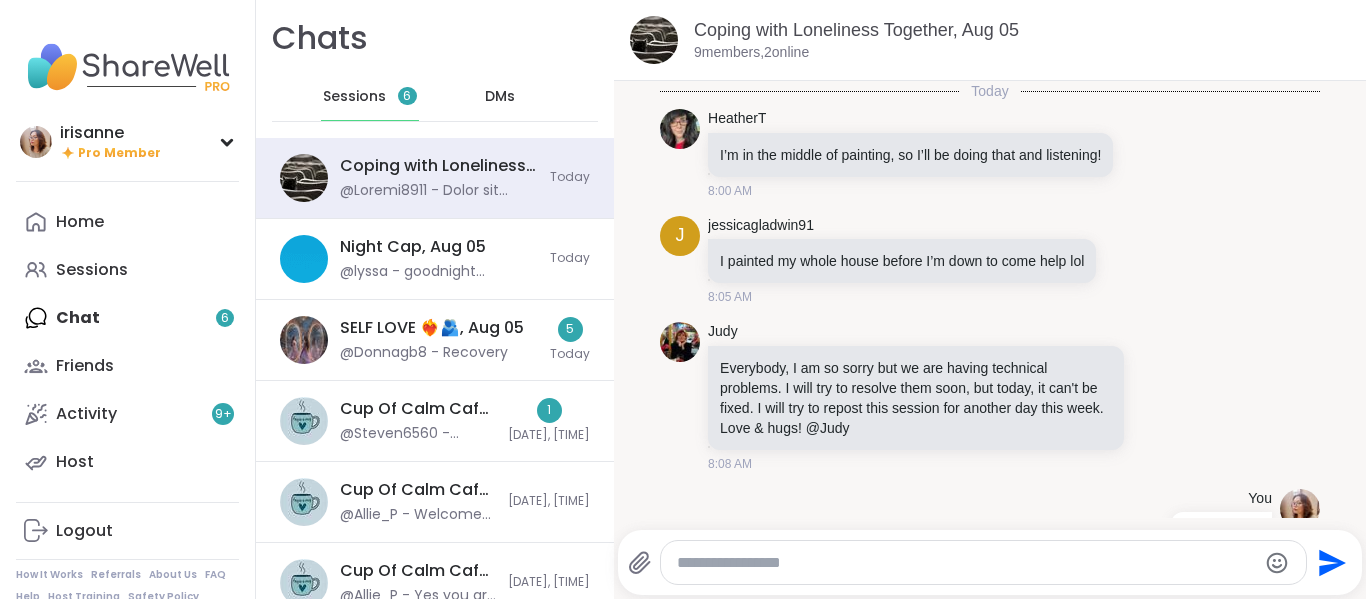 scroll, scrollTop: 1946, scrollLeft: 0, axis: vertical 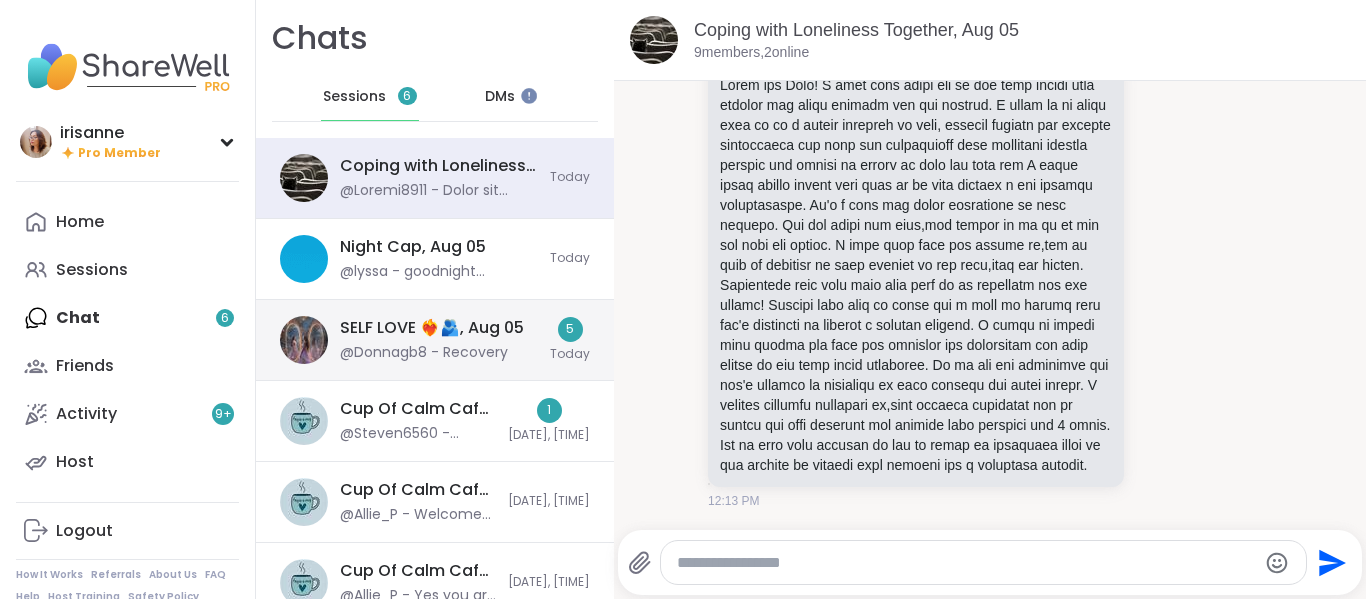 click on "SELF LOVE ❤️‍🔥🫂, Aug 05" at bounding box center (432, 328) 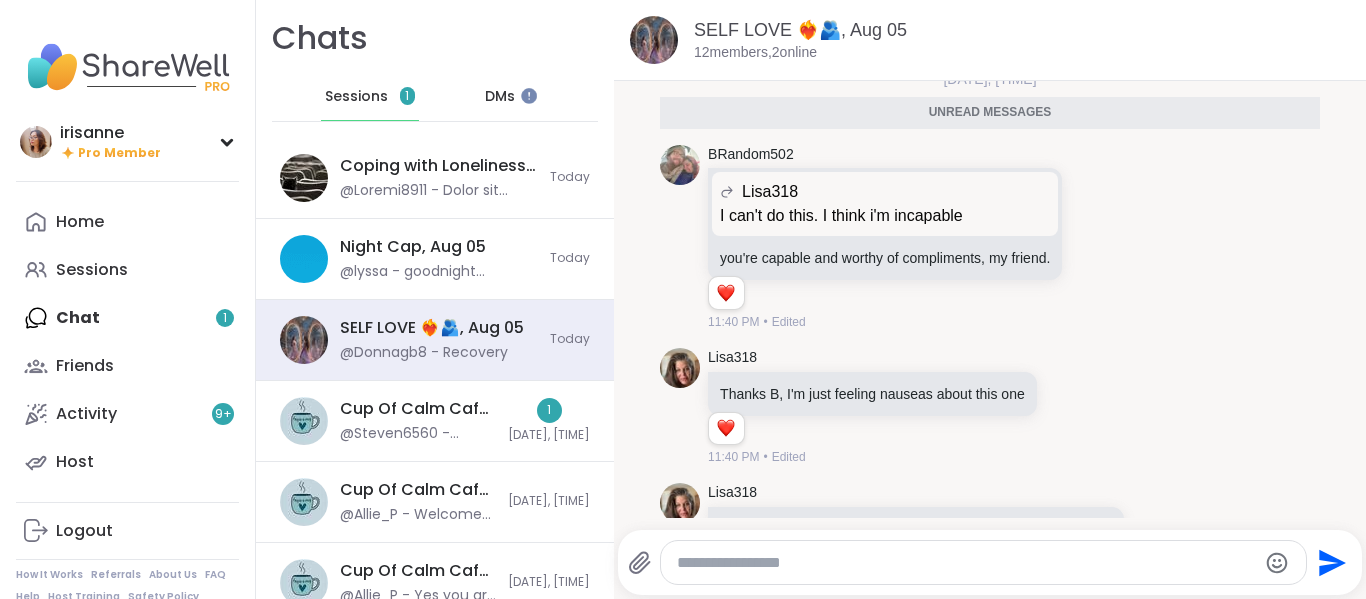 scroll, scrollTop: 3002, scrollLeft: 0, axis: vertical 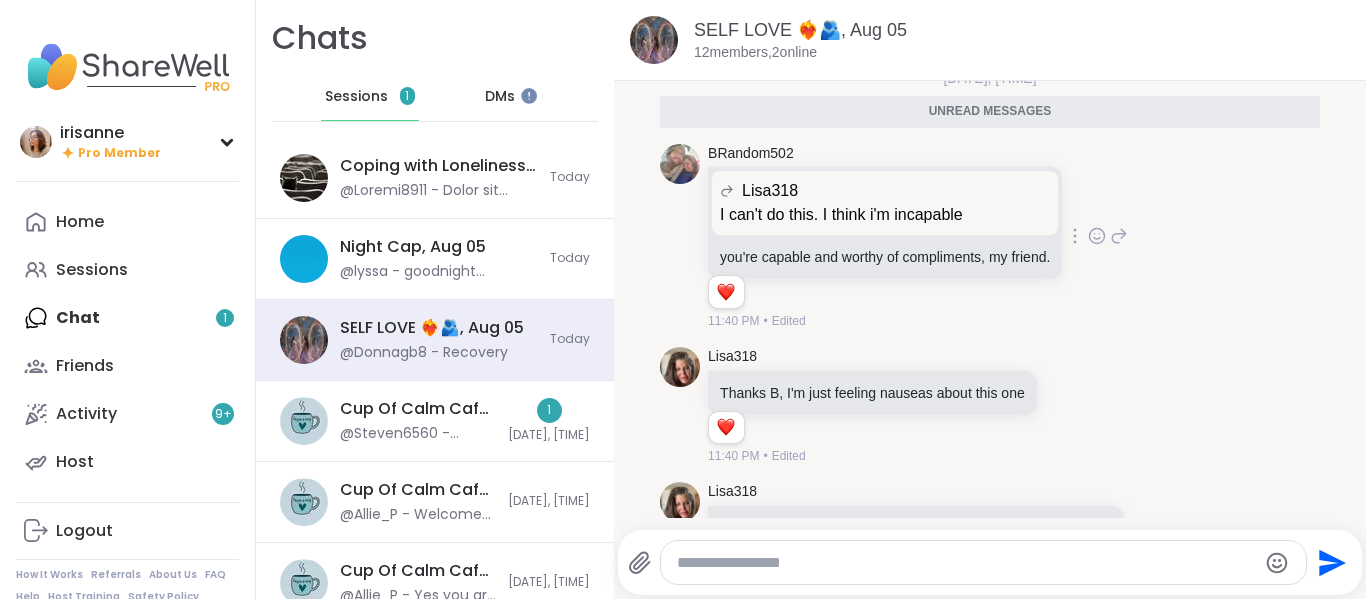 click 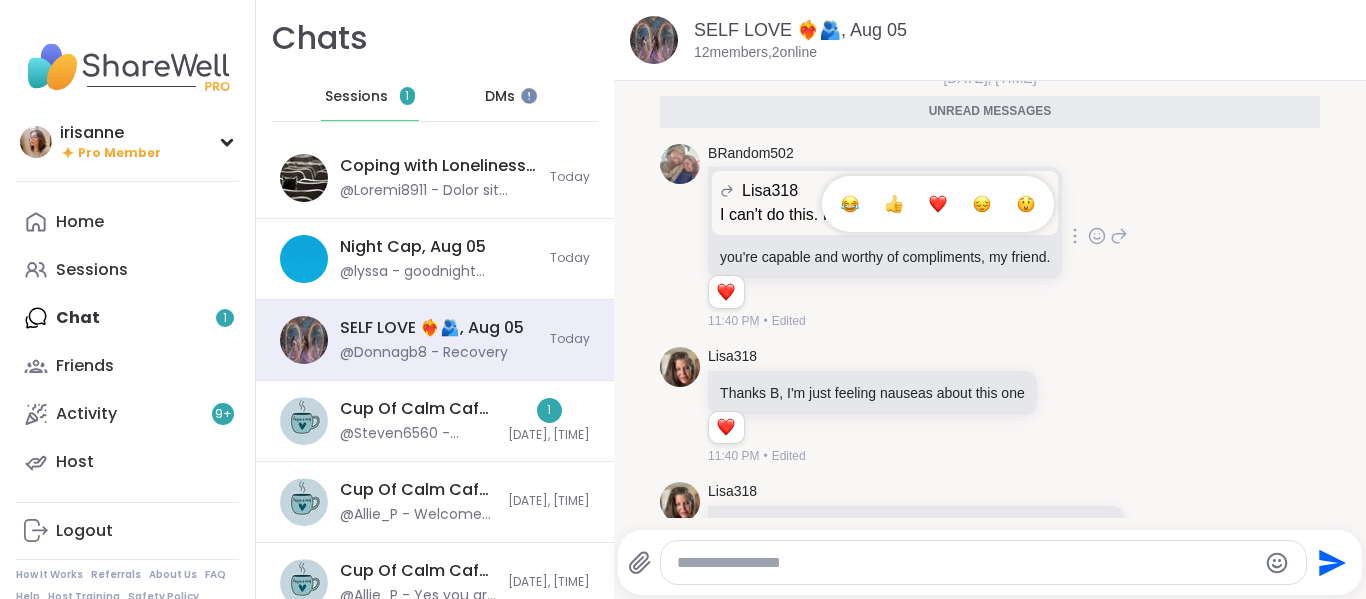 click at bounding box center (938, 204) 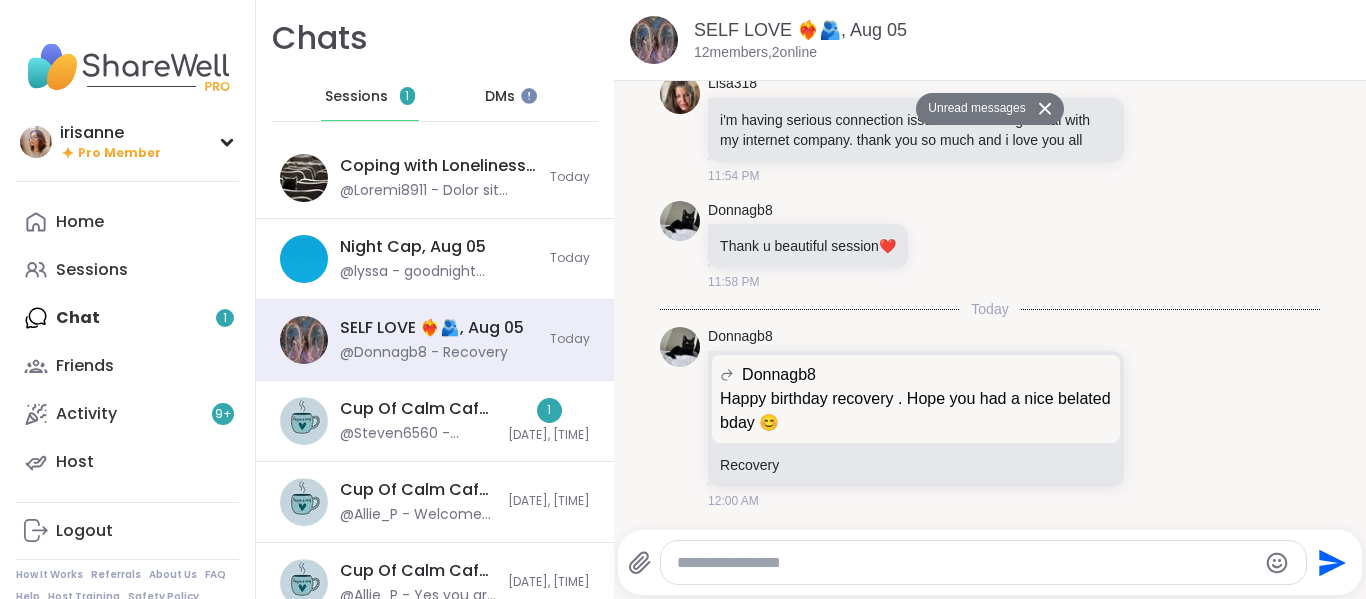 scroll, scrollTop: 3450, scrollLeft: 0, axis: vertical 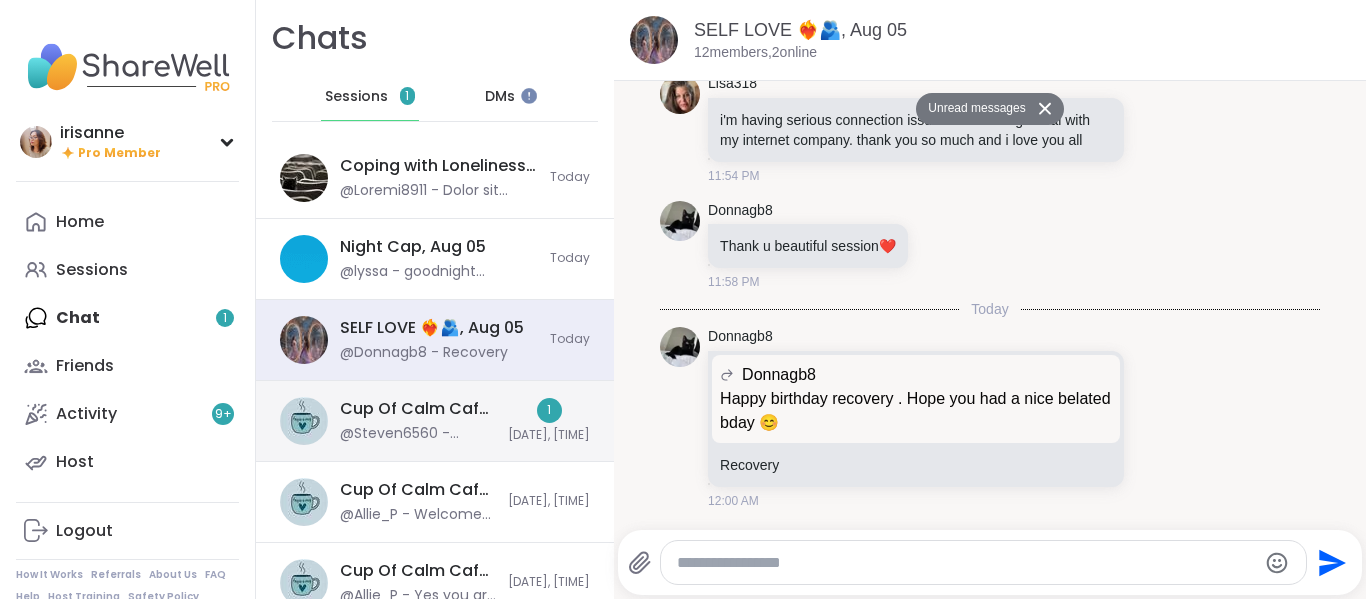 click on "[DATE], [TIME]" at bounding box center [549, 435] 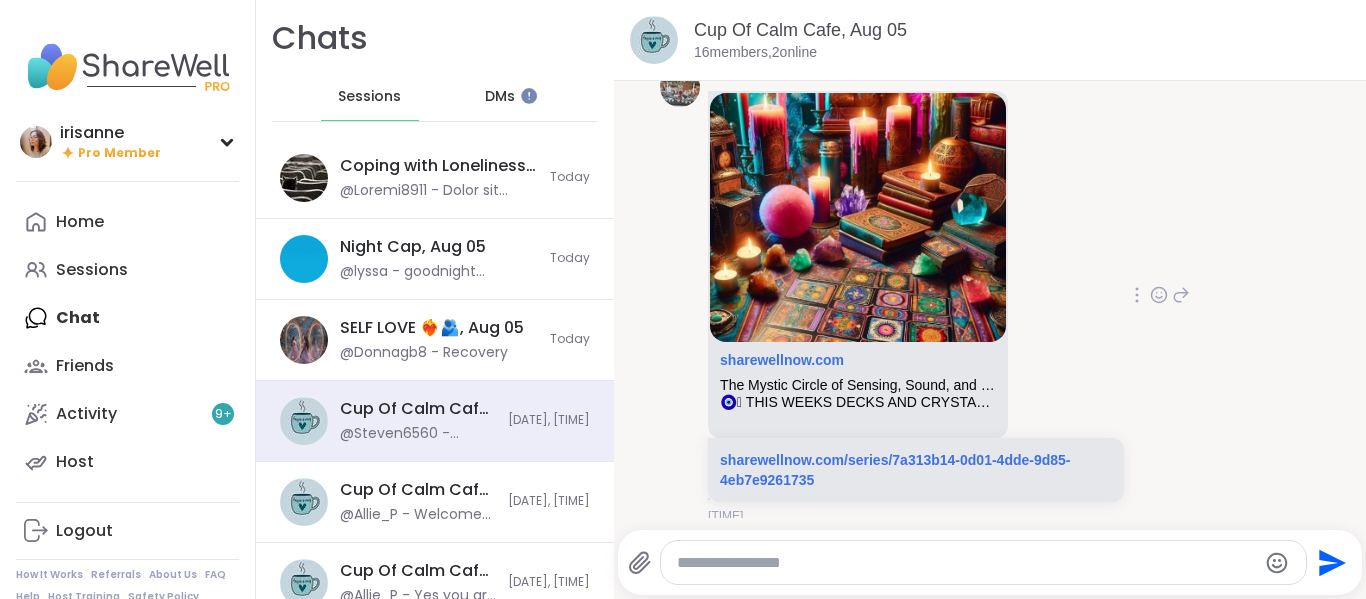 scroll, scrollTop: 7188, scrollLeft: 0, axis: vertical 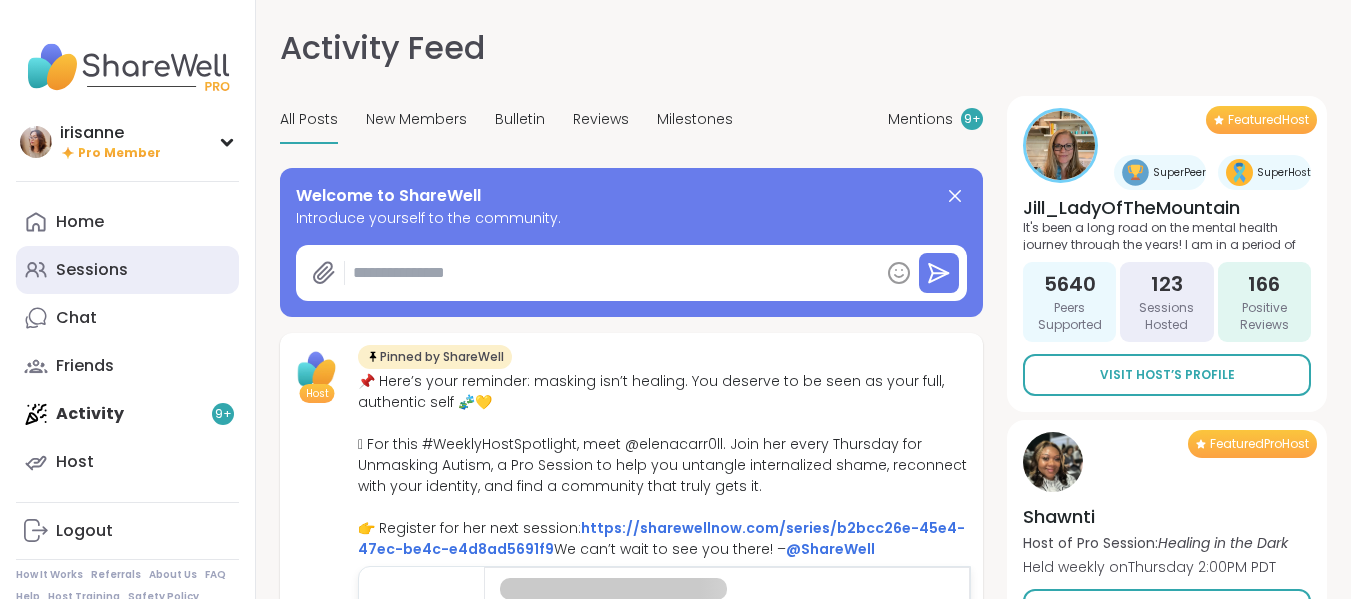 click on "Sessions" at bounding box center [92, 270] 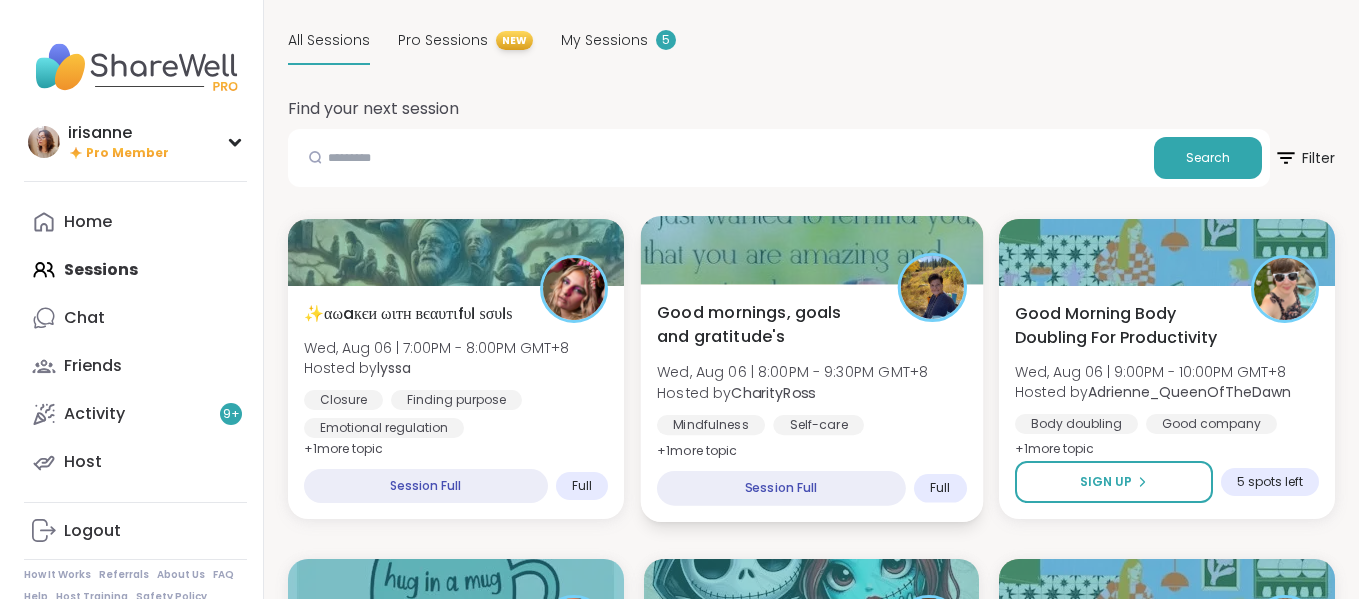 scroll, scrollTop: 375, scrollLeft: 0, axis: vertical 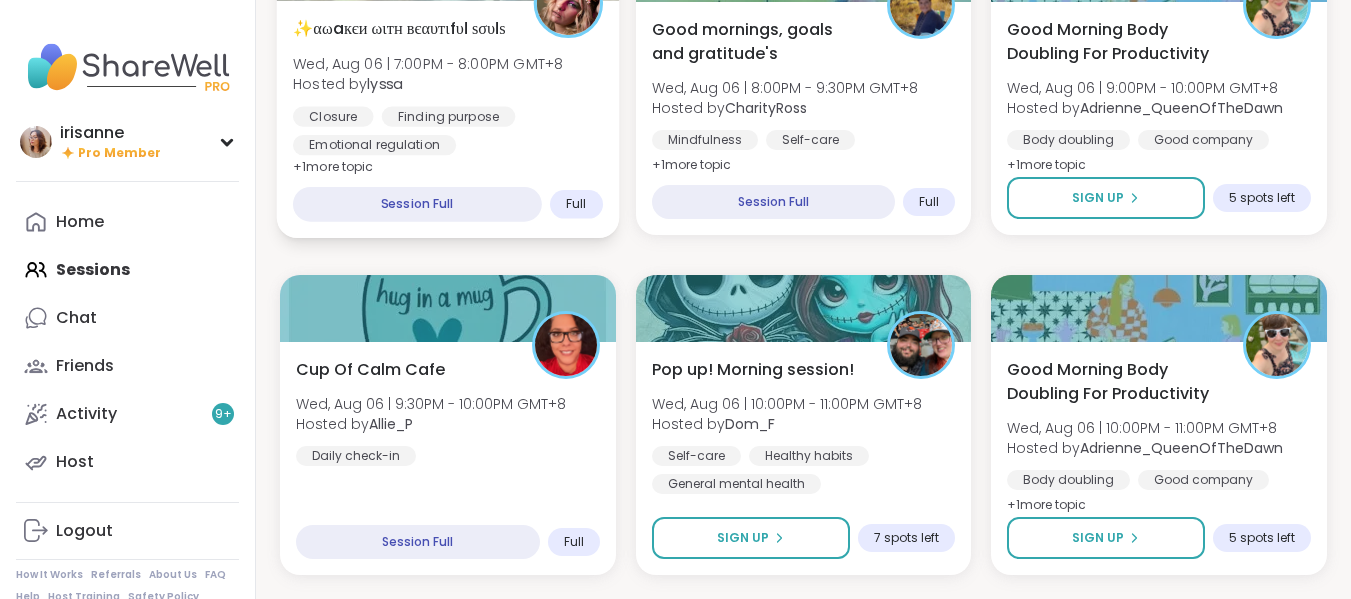 click on "✨αωaкєи ωιтн вєαυтιfυℓ ѕσυℓѕ Wed, Aug 06 | 7:00PM - 8:00PM GMT+8 Hosted by  lyssa Closure Finding purpose Emotional regulation + 1  more topic Session Full Full" at bounding box center (448, 119) 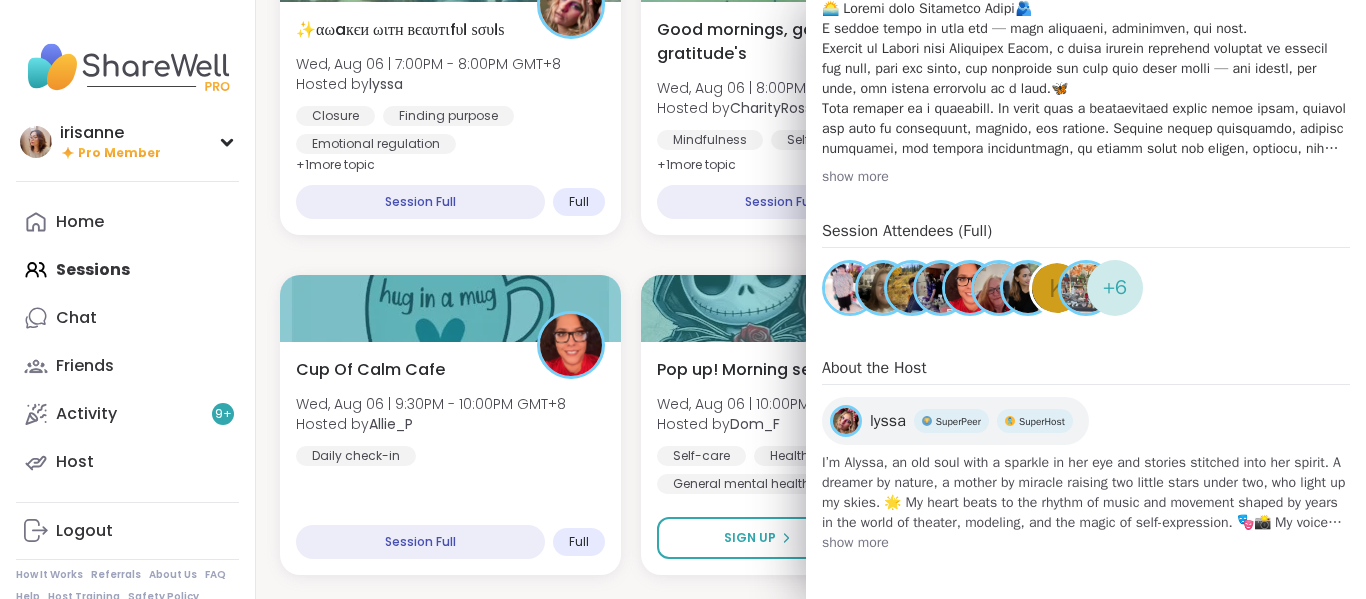 scroll, scrollTop: 498, scrollLeft: 0, axis: vertical 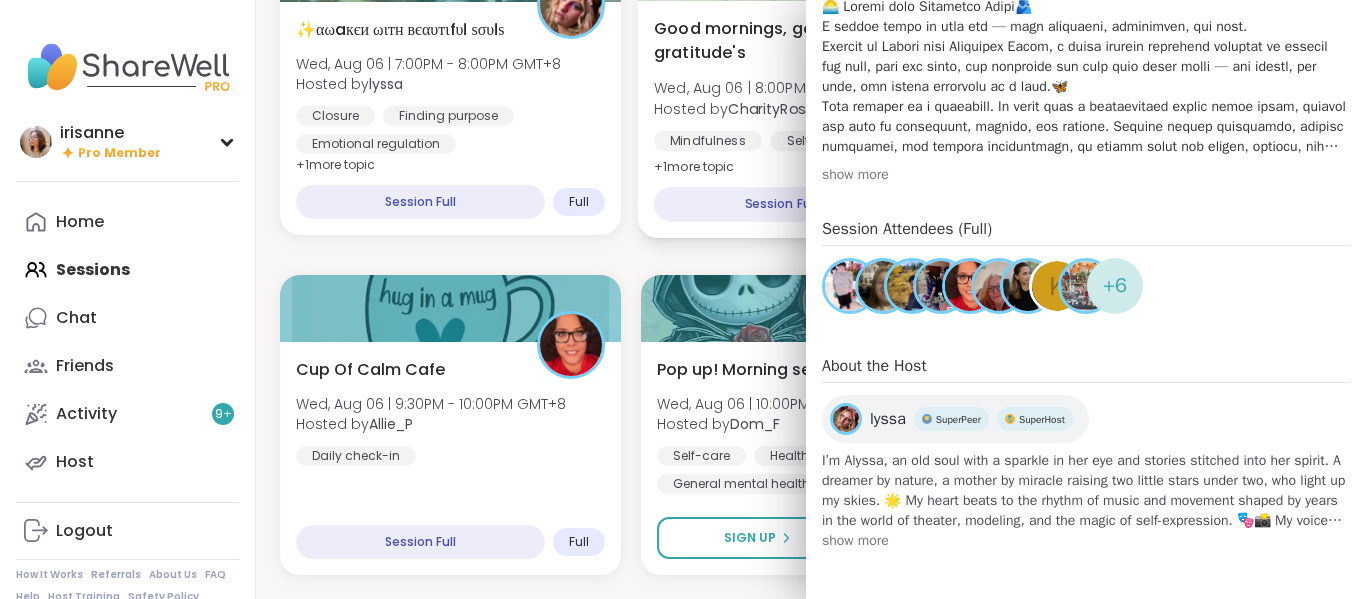click on "Wed, Aug 06 | 8:00PM - 9:30PM GMT+8" at bounding box center (789, 88) 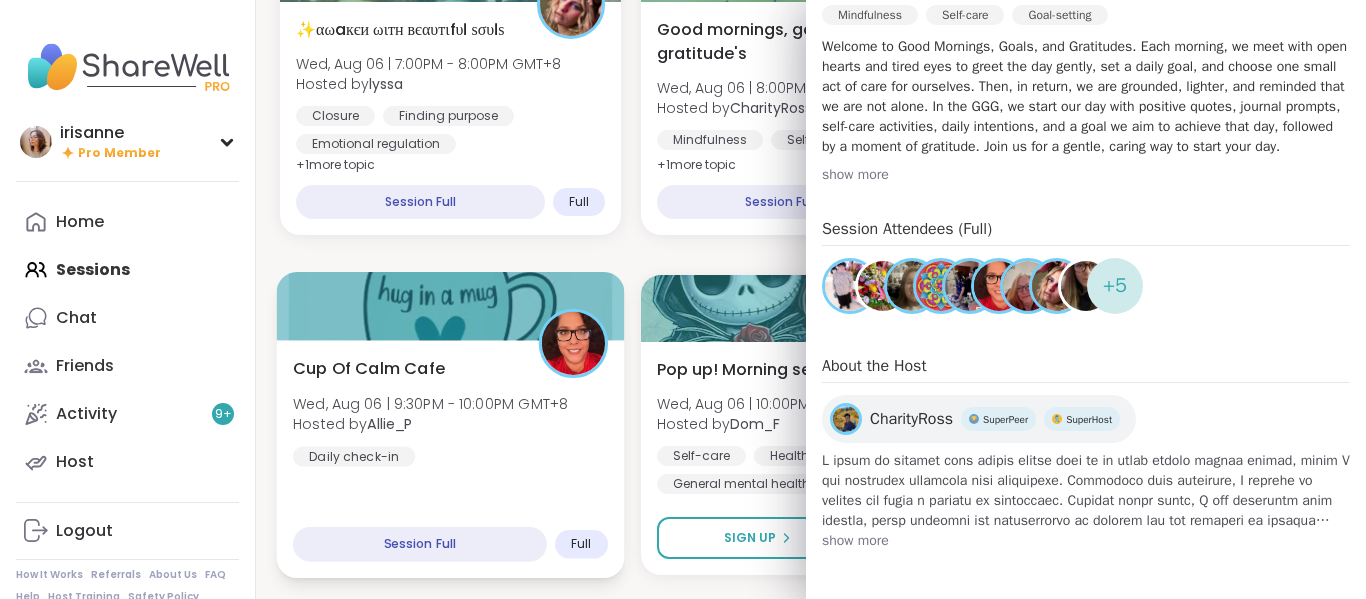 click on "Cup Of Calm Cafe Wed, Aug 06 | 9:30PM - 10:00PM GMT+8 Hosted by  Allie_P Daily check-in" at bounding box center [450, 411] 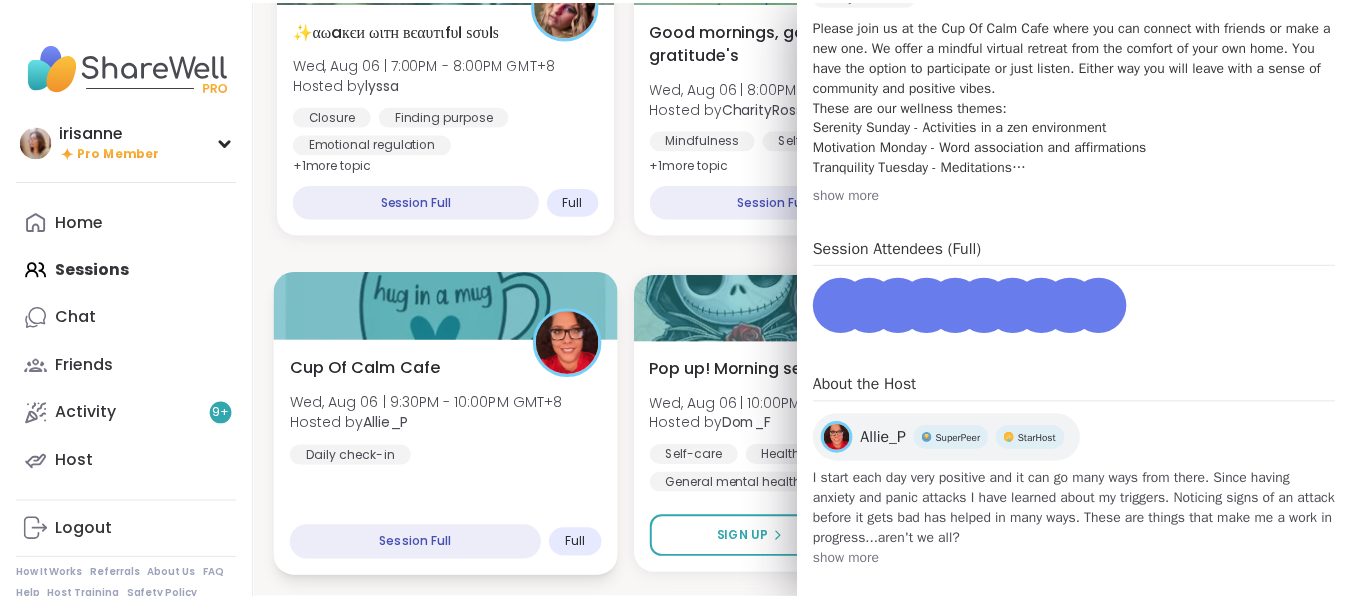 scroll, scrollTop: 498, scrollLeft: 0, axis: vertical 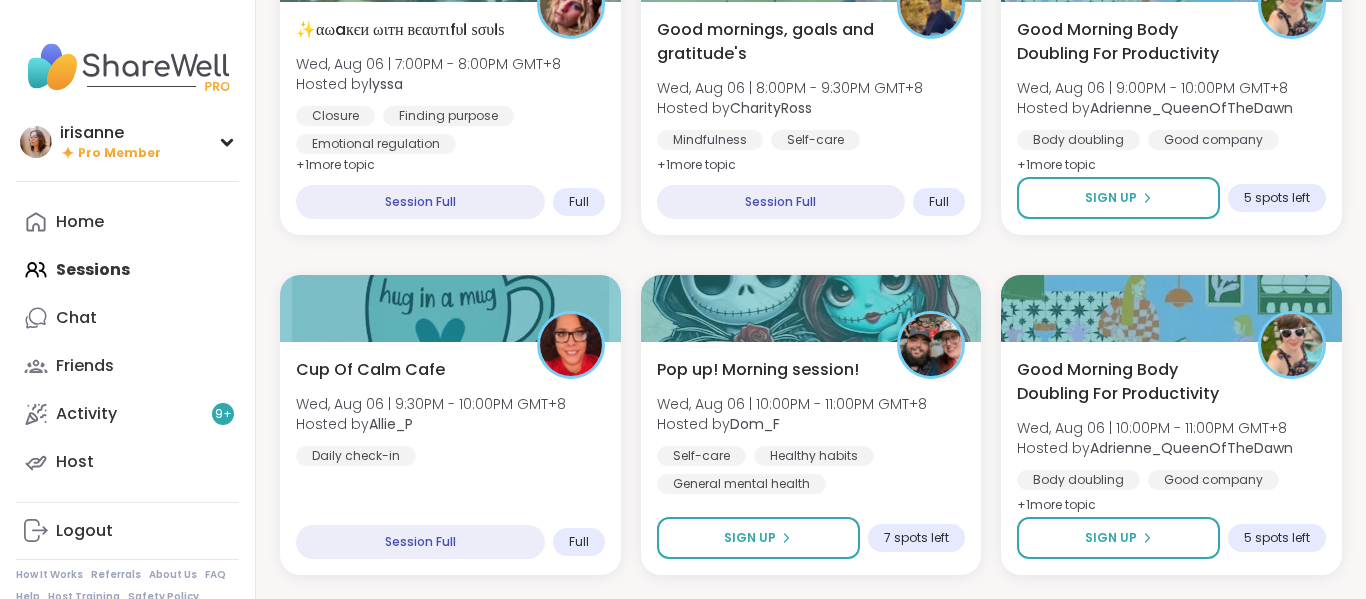 click on "✨αωaкєи ωιтн вєαυтιfυℓ ѕσυℓѕ Wed, Aug 06 | 7:00PM - 8:00PM GMT+8 Hosted by  lyssa Closure Finding purpose Emotional regulation + 1  more topic Session Full Full Good mornings, goals and gratitude's Wed, Aug 06 | 8:00PM - 9:30PM GMT+8 Hosted by  CharityRoss Mindfulness Self-care Goal-setting + 1  more topic Session Full Full Good Morning Body Doubling For Productivity Wed, Aug 06 | 9:00PM - 10:00PM GMT+8 Hosted by  Adrienne_QueenOfTheDawn Body doubling Good company Goal-setting + 1  more topic Sign Up 5 spots left Cup Of Calm Cafe Wed, Aug 06 | 9:30PM - 10:00PM GMT+8 Hosted by  Allie_P Daily check-in Session Full Full Pop up! Morning session! Wed, Aug 06 | 10:00PM - 11:00PM GMT+8 Hosted by  Dom_F Self-care Healthy habits General mental health Sign Up 7 spots left Good Morning Body Doubling For Productivity Wed, Aug 06 | 10:00PM - 11:00PM GMT+8 Hosted by  Adrienne_QueenOfTheDawn Body doubling Good company Goal-setting + 1  more topic Sign Up 5 spots left SURVIVOR SERIES Hosted by" at bounding box center [811, 1955] 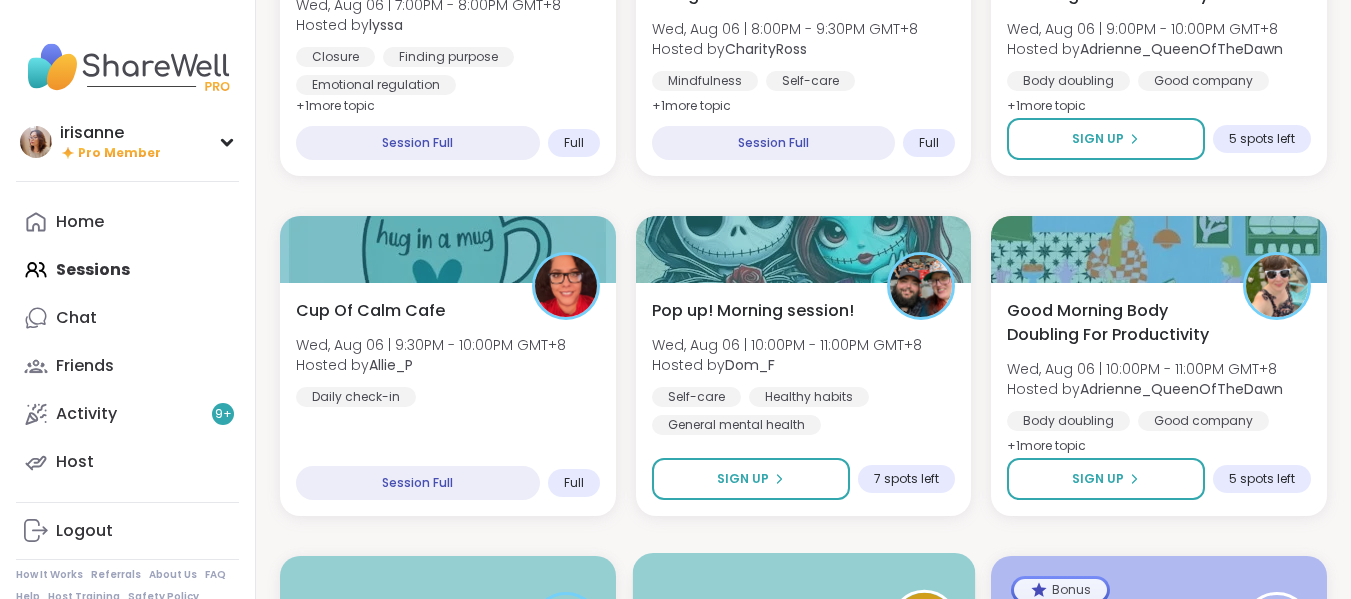scroll, scrollTop: 412, scrollLeft: 0, axis: vertical 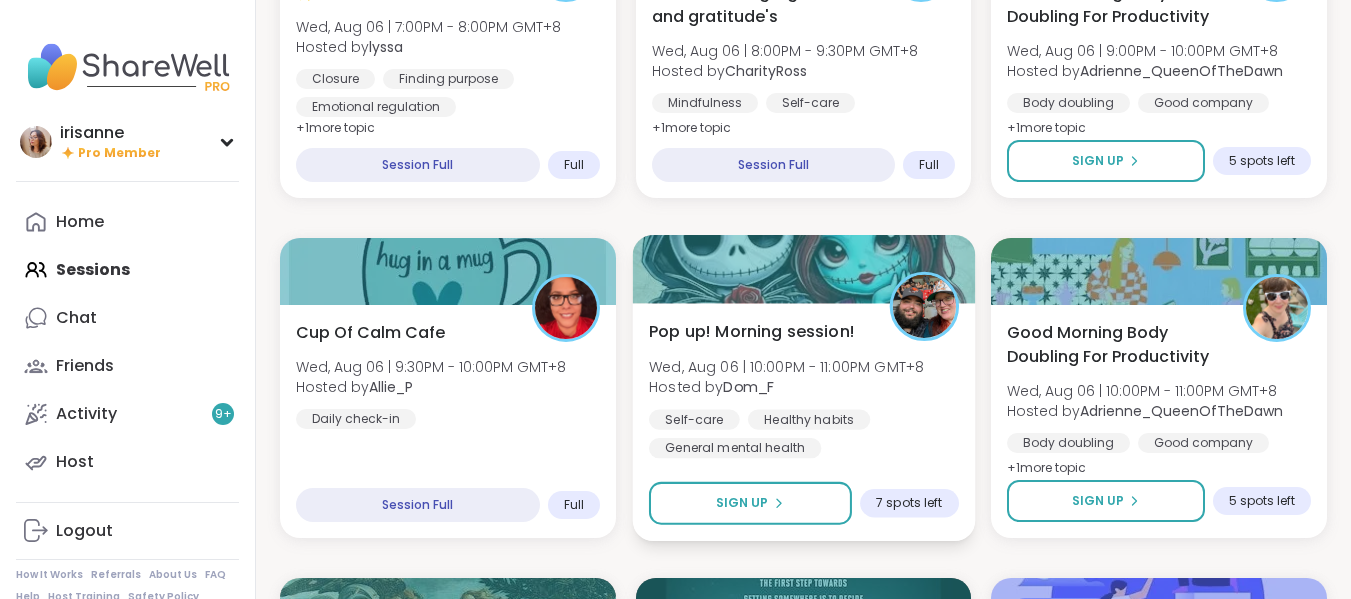 drag, startPoint x: 1147, startPoint y: 441, endPoint x: 956, endPoint y: 466, distance: 192.62918 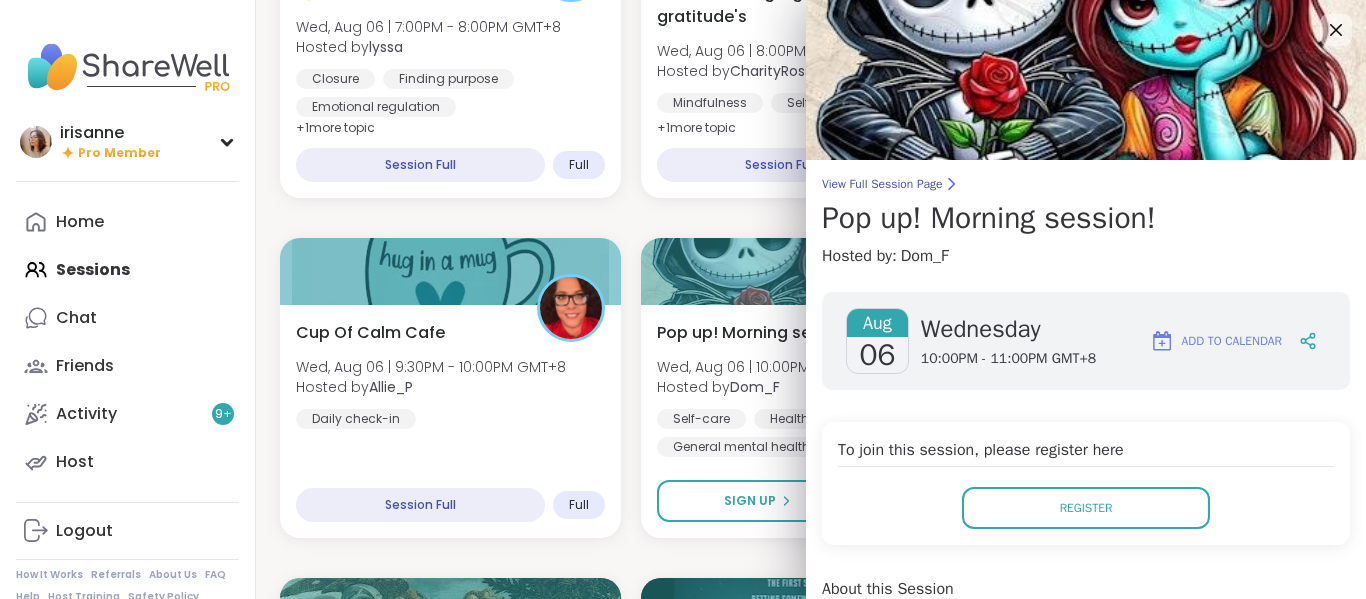 click on "Register" at bounding box center [1086, 508] 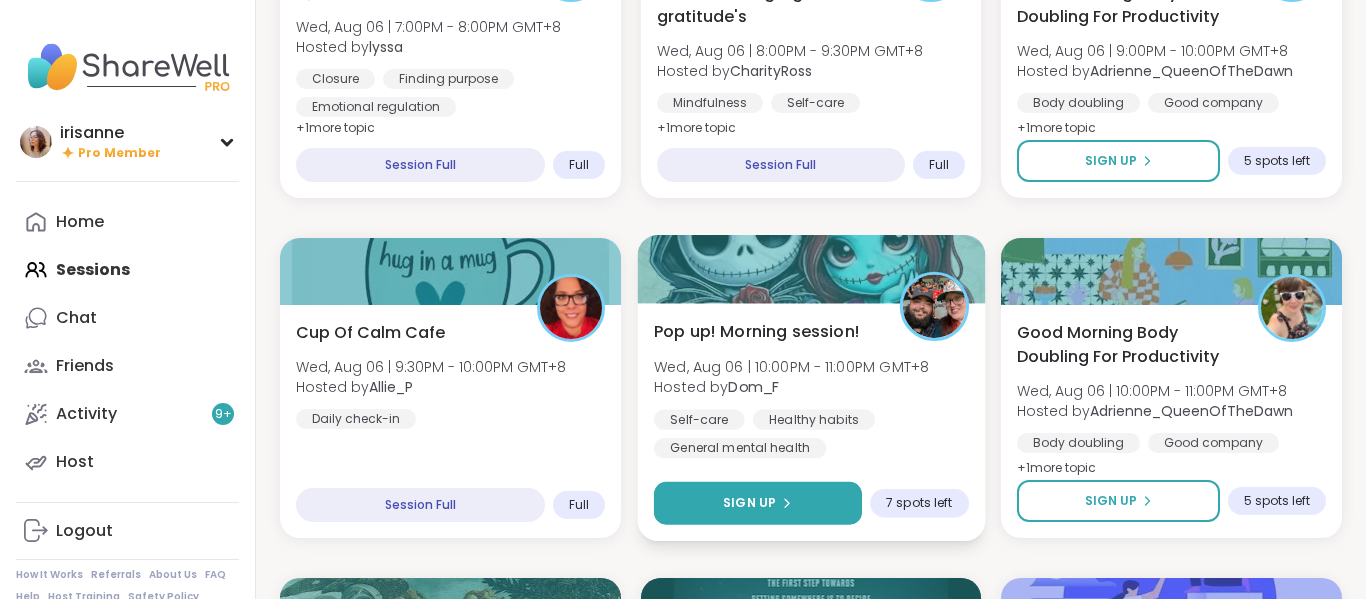 click on "Sign Up" at bounding box center (749, 503) 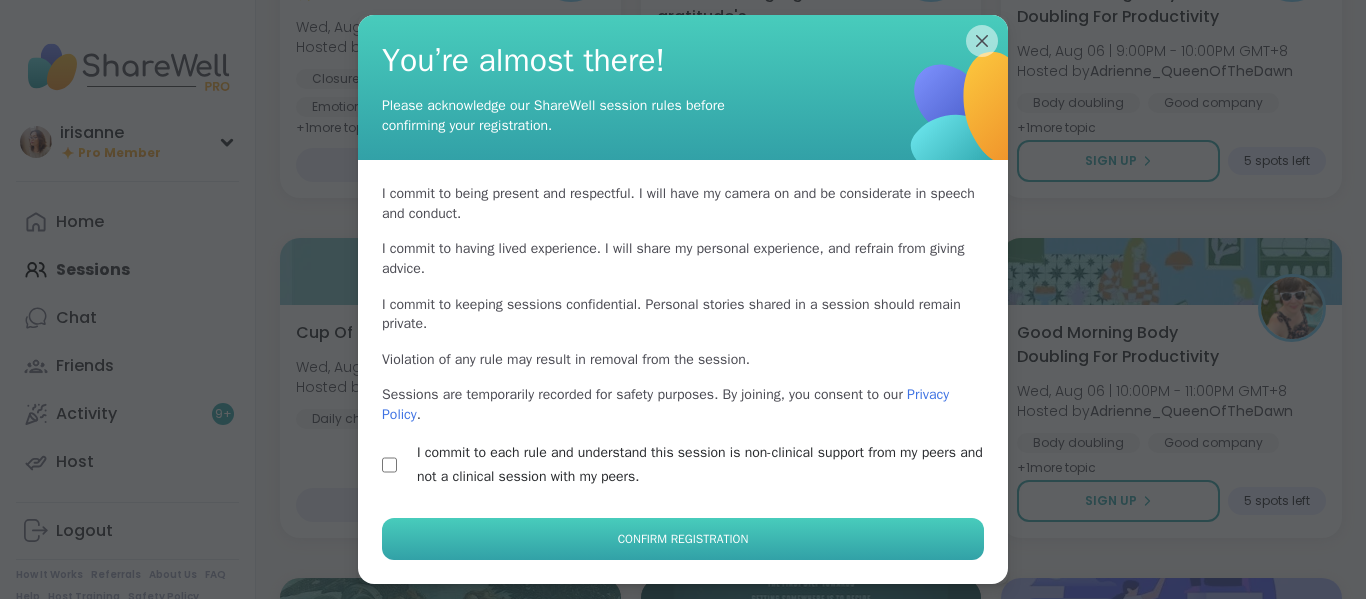 click on "Confirm Registration" at bounding box center (683, 539) 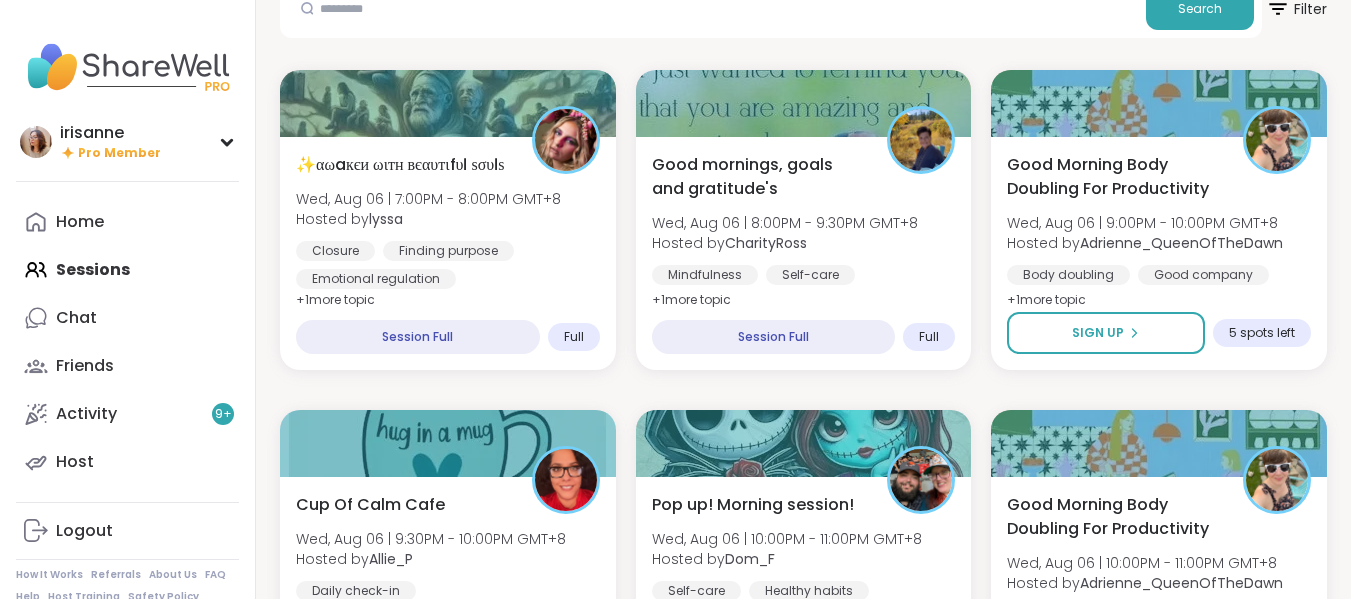 scroll, scrollTop: 237, scrollLeft: 0, axis: vertical 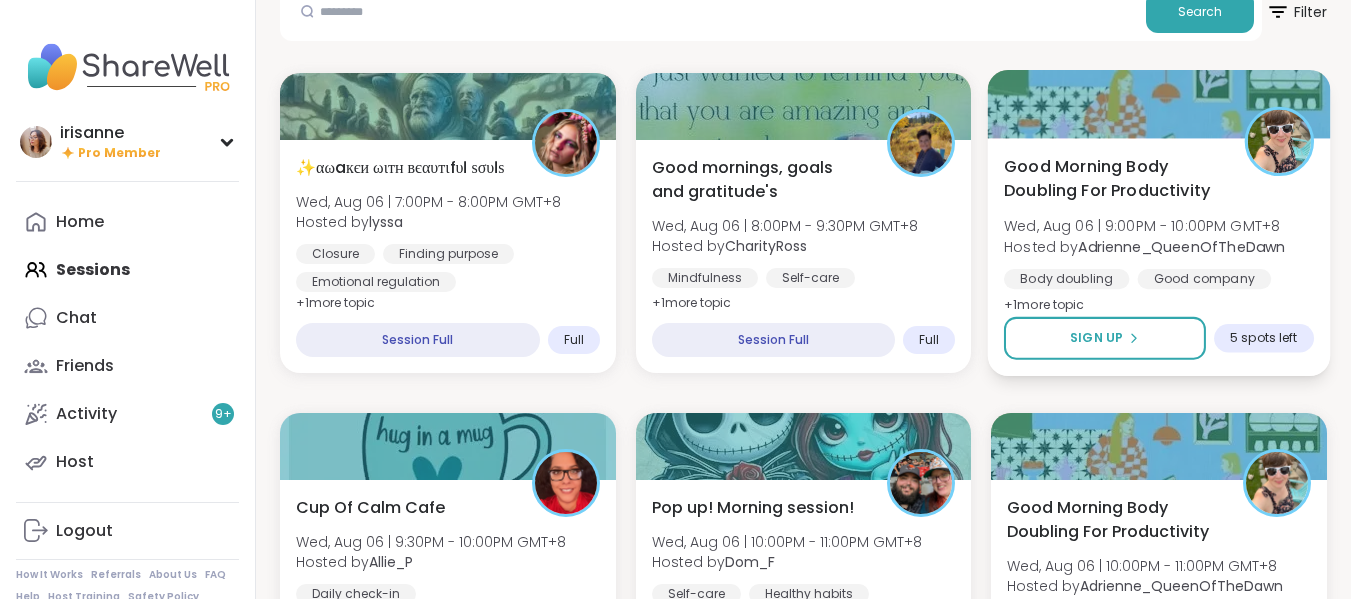 click on "Good Morning Body Doubling For Productivity" at bounding box center (1113, 178) 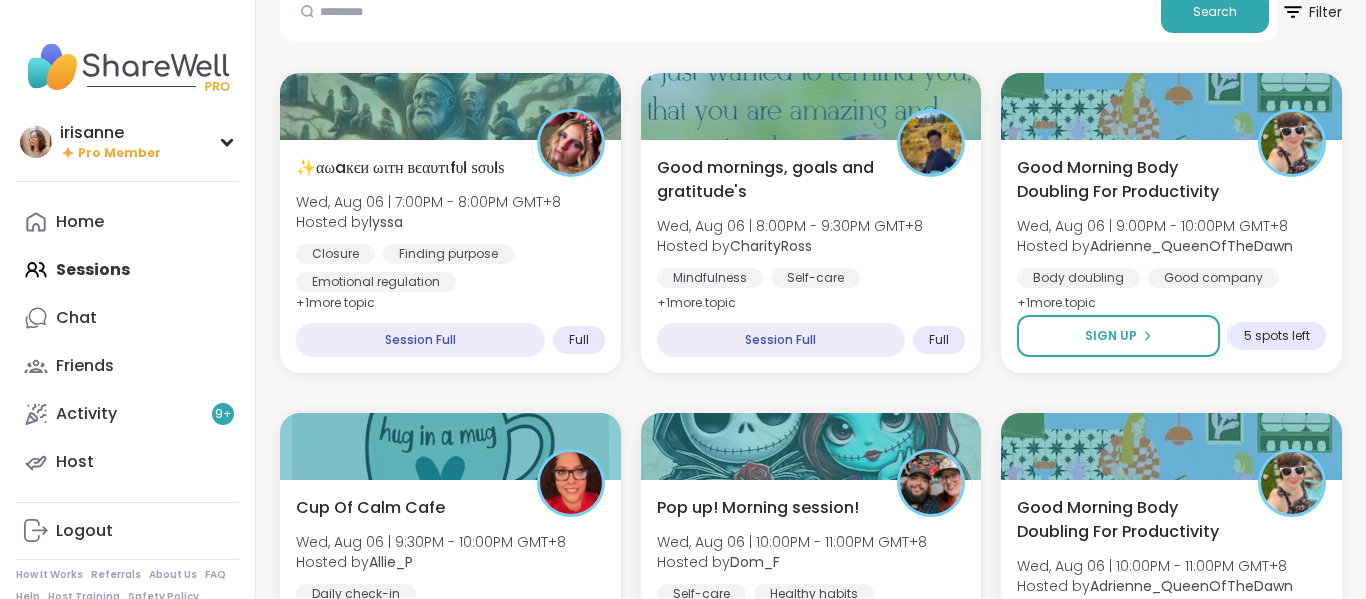 click on "✨αωaкєи ωιтн вєαυтιfυℓ ѕσυℓѕ Wed, Aug 06 | 7:00PM - 8:00PM GMT+8 Hosted by  lyssa Closure Finding purpose Emotional regulation + 1  more topic Session Full Full Good mornings, goals and gratitude's Wed, Aug 06 | 8:00PM - 9:30PM GMT+8 Hosted by  CharityRoss Mindfulness Self-care Goal-setting + 1  more topic Session Full Full Good Morning Body Doubling For Productivity Wed, Aug 06 | 9:00PM - 10:00PM GMT+8 Hosted by  Adrienne_QueenOfTheDawn Body doubling Good company Goal-setting + 1  more topic Sign Up 5 spots left Cup Of Calm Cafe Wed, Aug 06 | 9:30PM - 10:00PM GMT+8 Hosted by  Allie_P Daily check-in Session Full Full Pop up! Morning session! Wed, Aug 06 | 10:00PM - 11:00PM GMT+8 Hosted by  Dom_F Self-care Healthy habits General mental health 4 hours away! Going Good Morning Body Doubling For Productivity Wed, Aug 06 | 10:00PM - 11:00PM GMT+8 Hosted by  Adrienne_QueenOfTheDawn Body doubling Good company Goal-setting + 1  more topic Sign Up 5 spots left SURVIVOR SERIES Hosted by  J" at bounding box center [811, 2093] 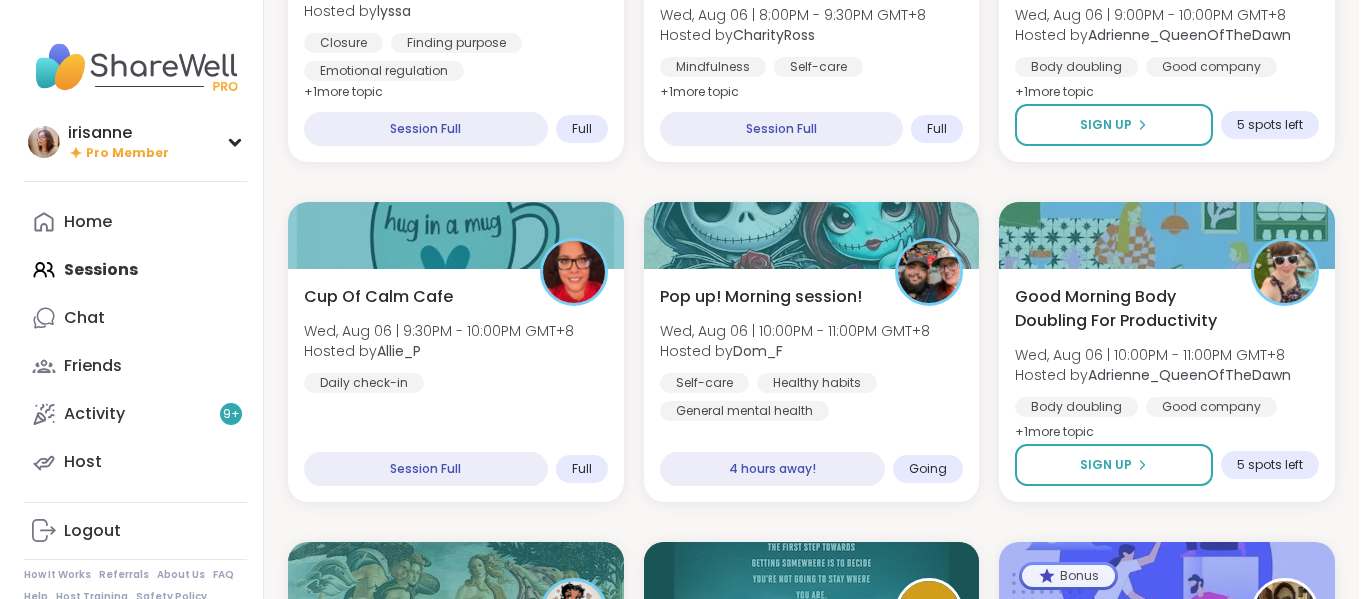 scroll, scrollTop: 449, scrollLeft: 0, axis: vertical 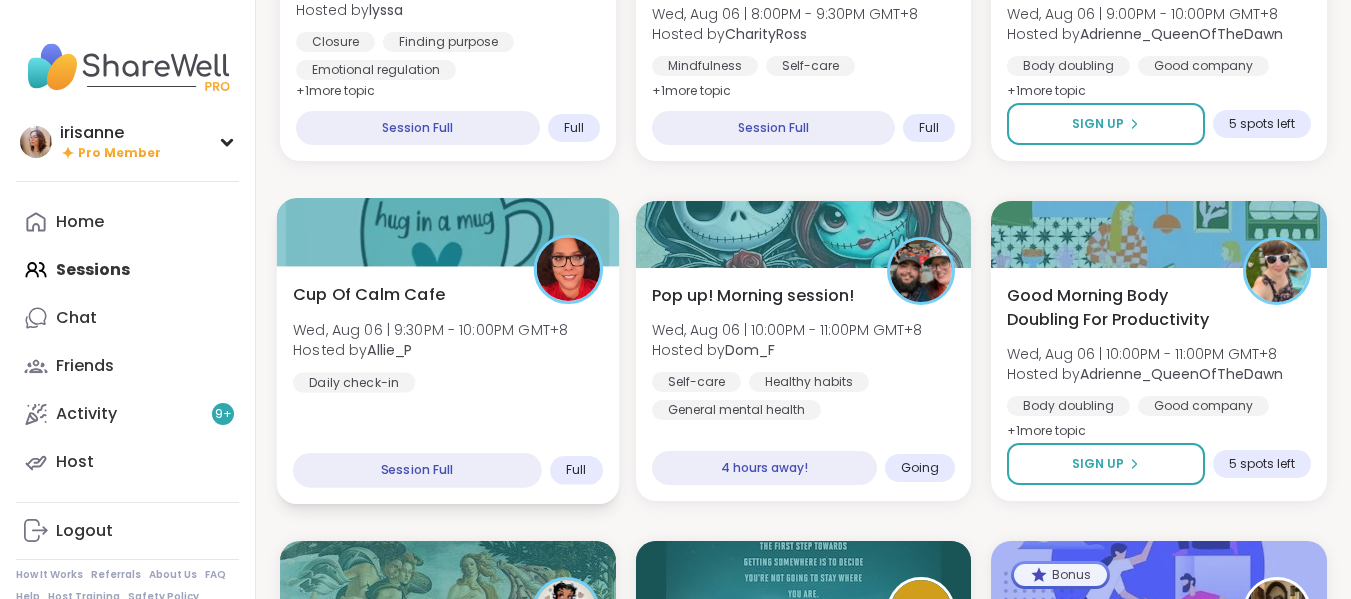 click on "Cup Of Calm Cafe Wed, Aug 06 | 9:30PM - 10:00PM GMT+8 Hosted by  Allie_P Daily check-in Session Full Full" at bounding box center [448, 385] 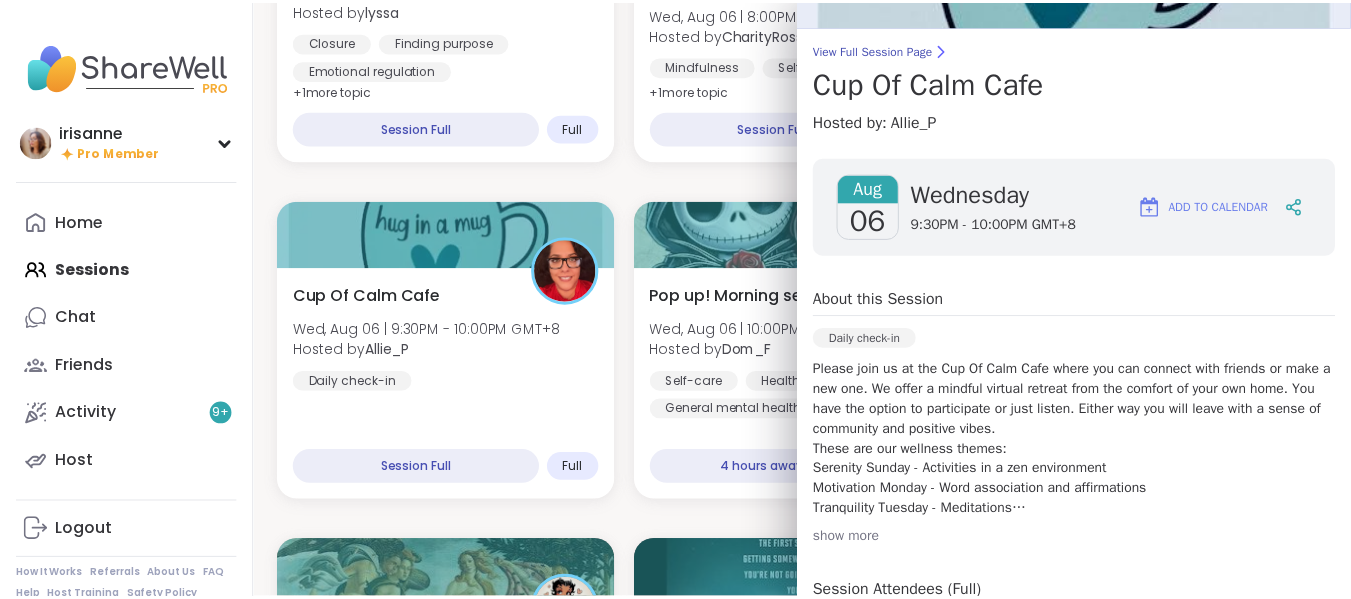 scroll, scrollTop: 136, scrollLeft: 0, axis: vertical 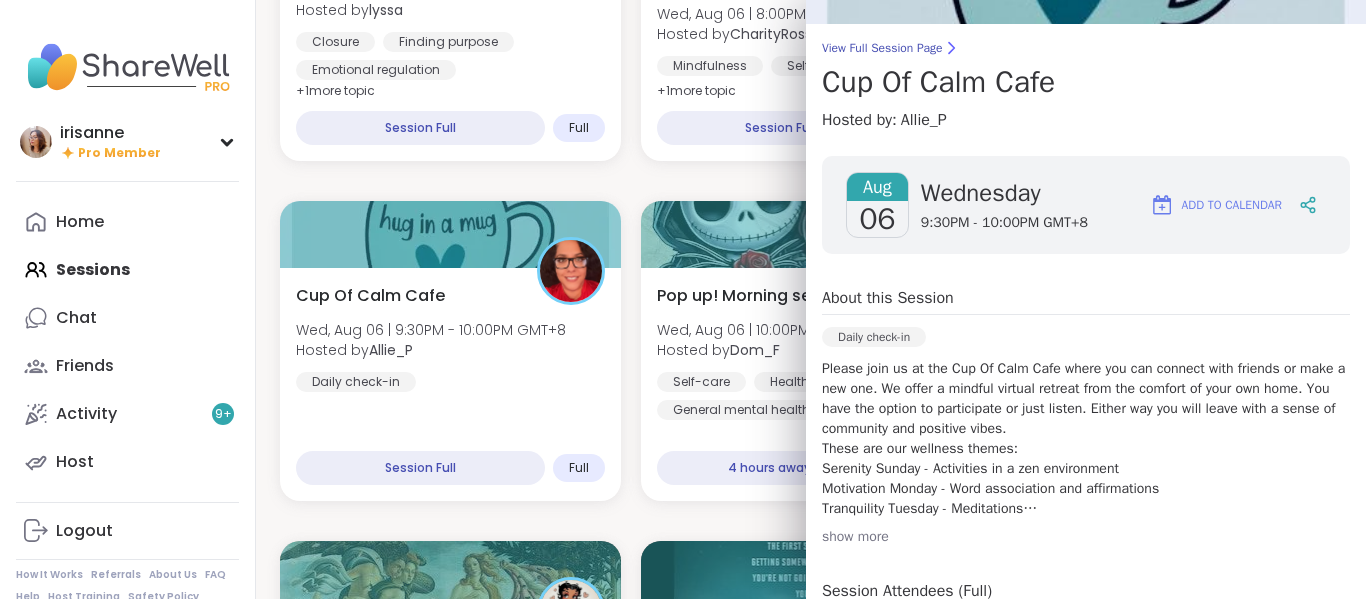click on "✨αωaкєи ωιтн вєαυтιfυℓ ѕσυℓѕ Wed, Aug 06 | 7:00PM - 8:00PM GMT+8 Hosted by  lyssa Closure Finding purpose Emotional regulation + 1  more topic Session Full Full Good mornings, goals and gratitude's Wed, Aug 06 | 8:00PM - 9:30PM GMT+8 Hosted by  CharityRoss Mindfulness Self-care Goal-setting + 1  more topic Session Full Full Good Morning Body Doubling For Productivity Wed, Aug 06 | 9:00PM - 10:00PM GMT+8 Hosted by  Adrienne_QueenOfTheDawn Body doubling Good company Goal-setting + 1  more topic Sign Up 5 spots left Cup Of Calm Cafe Wed, Aug 06 | 9:30PM - 10:00PM GMT+8 Hosted by  Allie_P Daily check-in Session Full Full Pop up! Morning session! Wed, Aug 06 | 10:00PM - 11:00PM GMT+8 Hosted by  Dom_F Self-care Healthy habits General mental health 4 hours away! Going Good Morning Body Doubling For Productivity Wed, Aug 06 | 10:00PM - 11:00PM GMT+8 Hosted by  Adrienne_QueenOfTheDawn Body doubling Good company Goal-setting + 1  more topic Sign Up 5 spots left SURVIVOR SERIES Hosted by  J" at bounding box center (811, 1881) 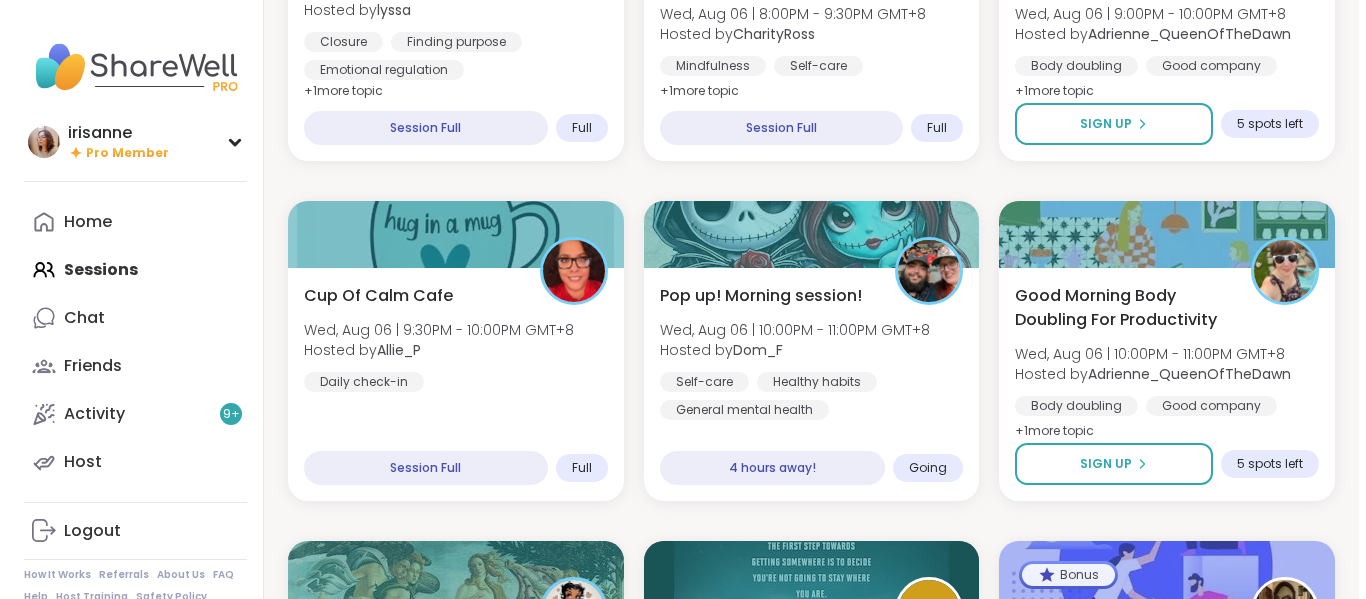 scroll, scrollTop: 114, scrollLeft: 0, axis: vertical 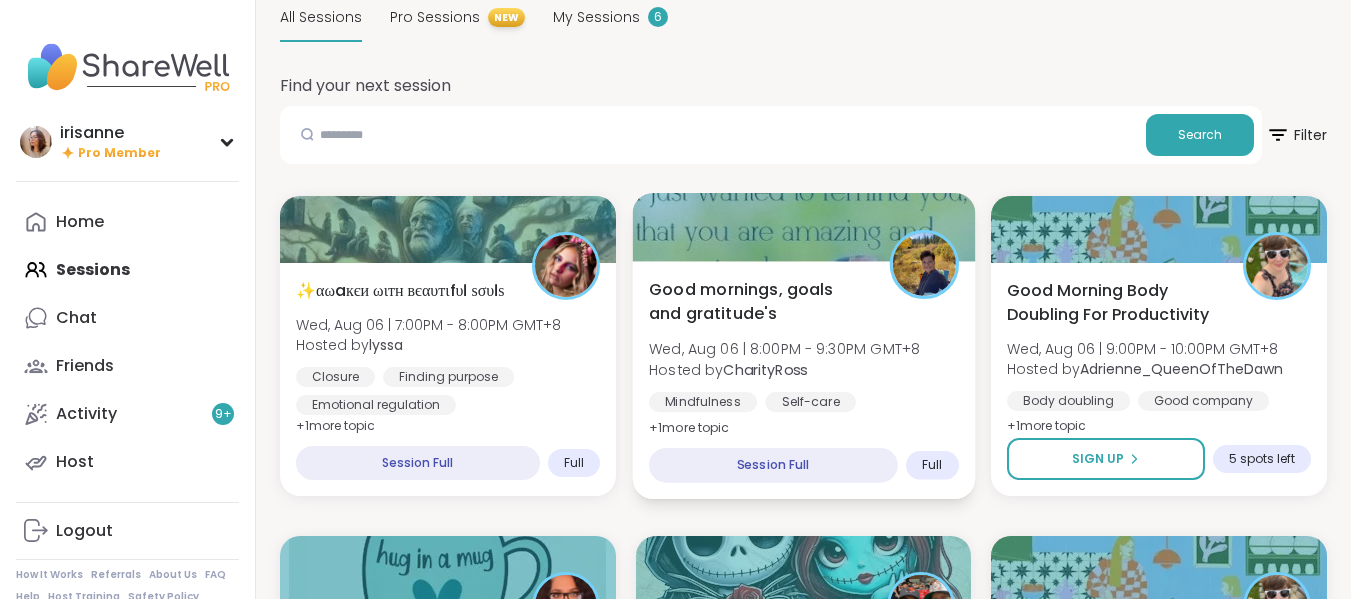 click on "Mindfulness Self-care Goal-setting" at bounding box center (804, 416) 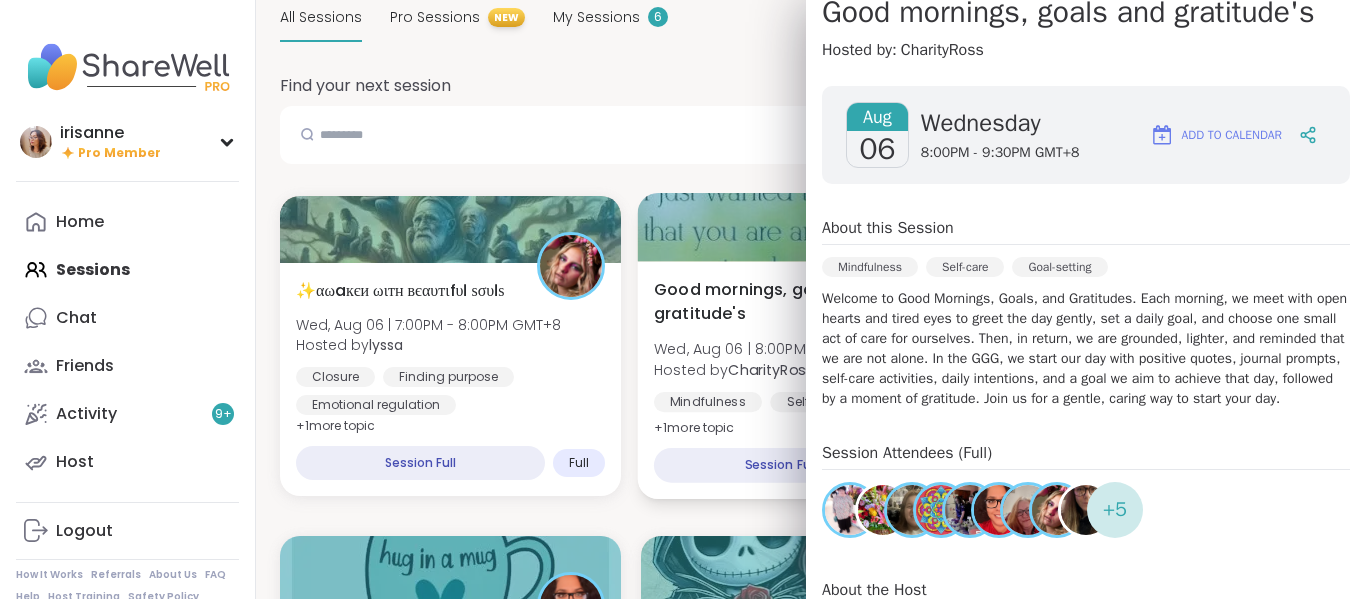 scroll, scrollTop: 216, scrollLeft: 0, axis: vertical 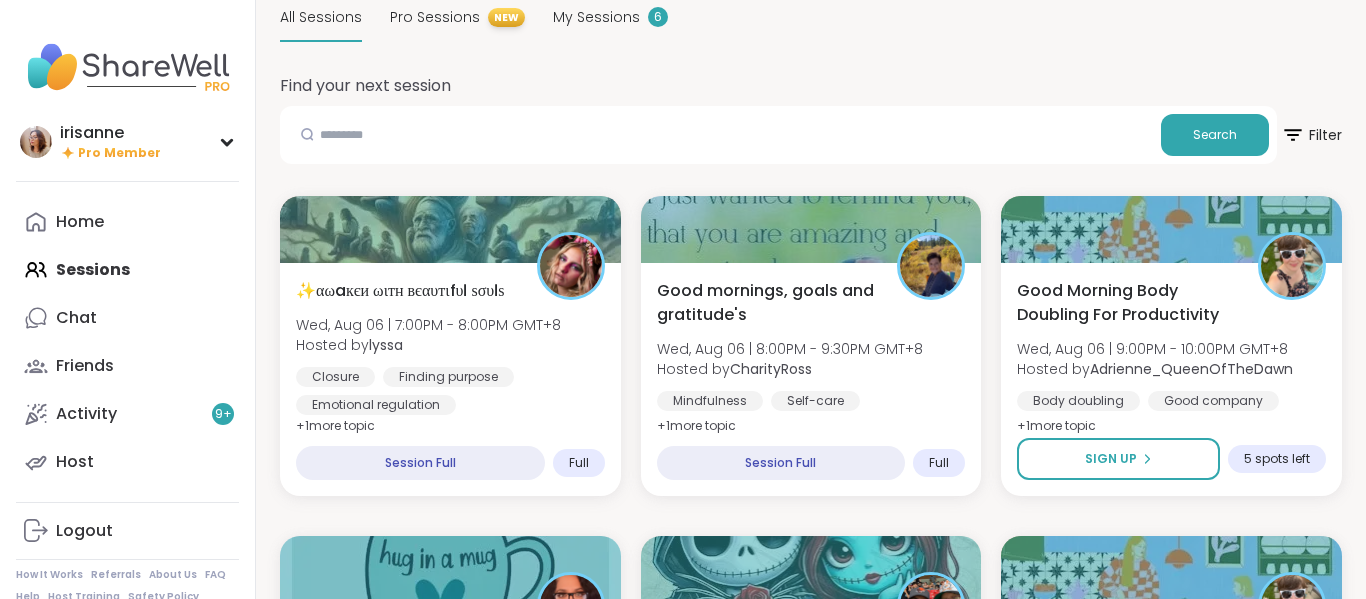 click on "✨αωaкєи ωιтн вєαυтιfυℓ ѕσυℓѕ Wed, Aug 06 | 7:00PM - 8:00PM GMT+8 Hosted by  lyssa Closure Finding purpose Emotional regulation + 1  more topic Session Full Full Good mornings, goals and gratitude's Wed, Aug 06 | 8:00PM - 9:30PM GMT+8 Hosted by  CharityRoss Mindfulness Self-care Goal-setting + 1  more topic Session Full Full Good Morning Body Doubling For Productivity Wed, Aug 06 | 9:00PM - 10:00PM GMT+8 Hosted by  Adrienne_QueenOfTheDawn Body doubling Good company Goal-setting + 1  more topic Sign Up 5 spots left Cup Of Calm Cafe Wed, Aug 06 | 9:30PM - 10:00PM GMT+8 Hosted by  Allie_P Daily check-in Session Full Full Pop up! Morning session! Wed, Aug 06 | 10:00PM - 11:00PM GMT+8 Hosted by  Dom_F Self-care Healthy habits General mental health 4 hours away! Going Good Morning Body Doubling For Productivity Wed, Aug 06 | 10:00PM - 11:00PM GMT+8 Hosted by  Adrienne_QueenOfTheDawn Body doubling Good company Goal-setting + 1  more topic Sign Up 5 spots left SURVIVOR SERIES Hosted by  J" at bounding box center [811, 2216] 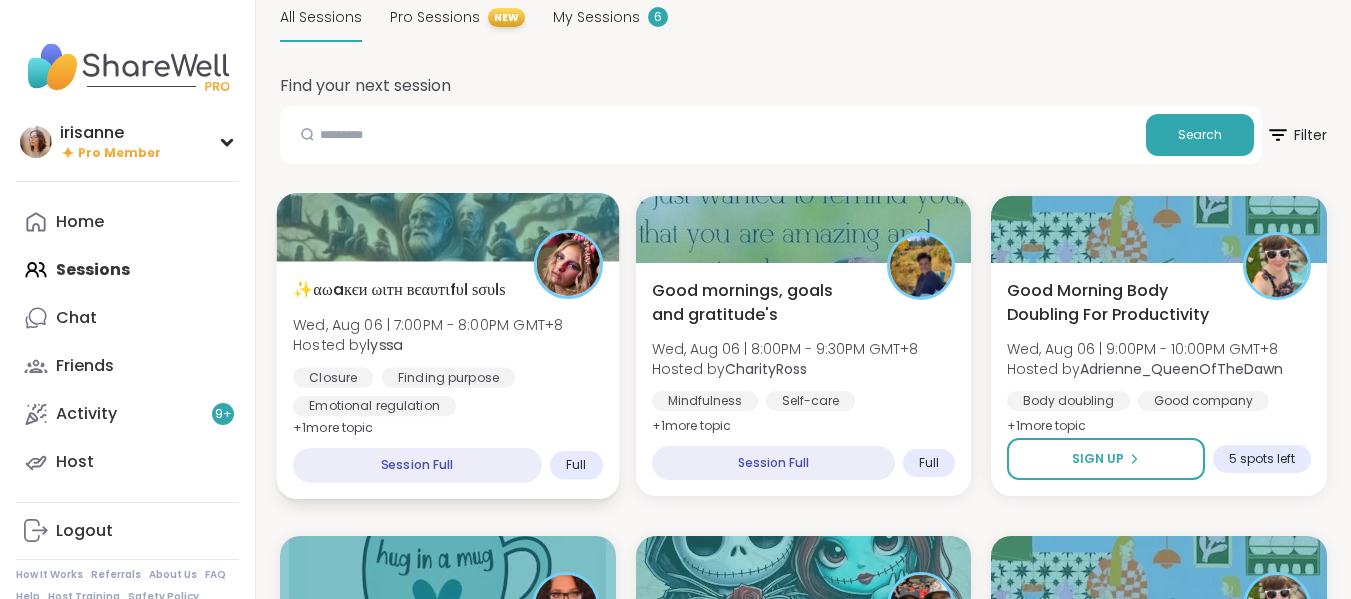 click on "Hosted by  lyssa" at bounding box center [428, 345] 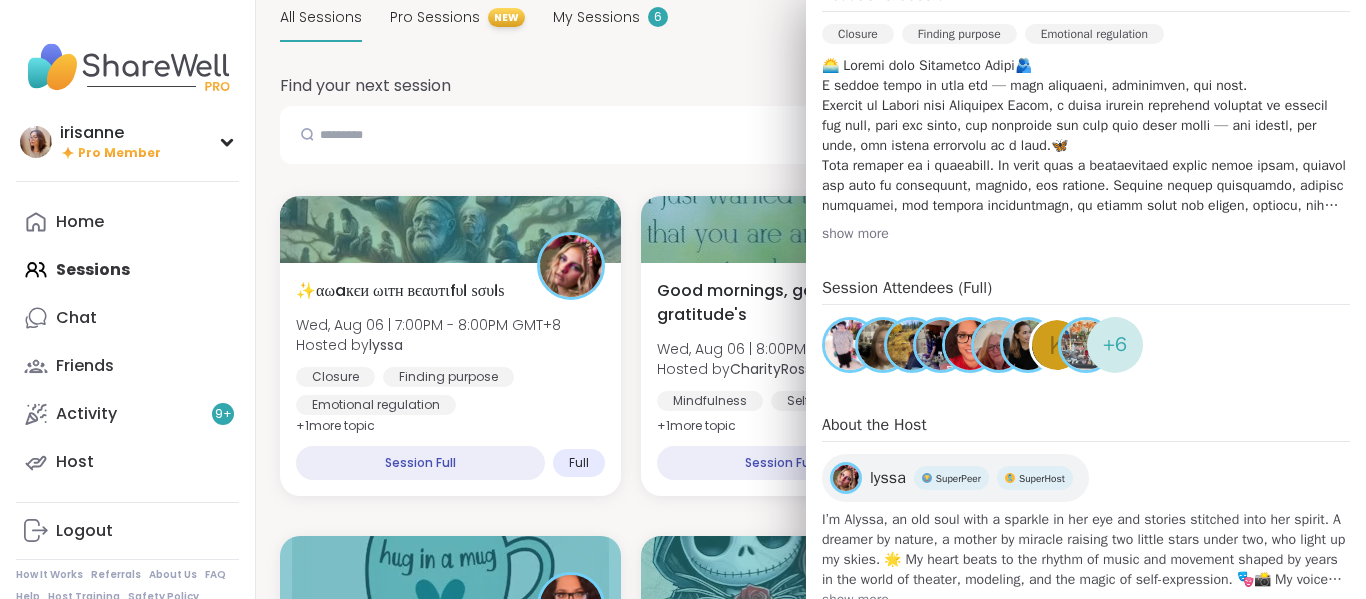 scroll, scrollTop: 438, scrollLeft: 0, axis: vertical 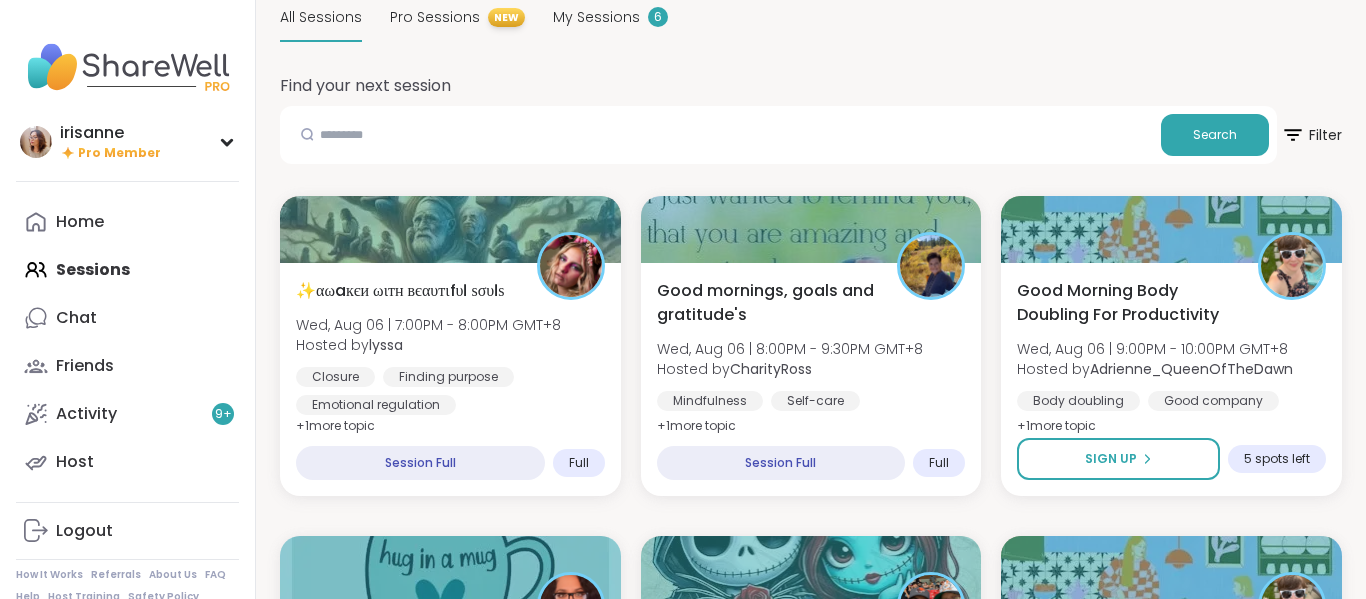 click on "✨αωaкєи ωιтн вєαυтιfυℓ ѕσυℓѕ Wed, Aug 06 | 7:00PM - 8:00PM GMT+8 Hosted by  lyssa Closure Finding purpose Emotional regulation + 1  more topic Session Full Full Good mornings, goals and gratitude's Wed, Aug 06 | 8:00PM - 9:30PM GMT+8 Hosted by  CharityRoss Mindfulness Self-care Goal-setting + 1  more topic Session Full Full Good Morning Body Doubling For Productivity Wed, Aug 06 | 9:00PM - 10:00PM GMT+8 Hosted by  Adrienne_QueenOfTheDawn Body doubling Good company Goal-setting + 1  more topic Sign Up 5 spots left Cup Of Calm Cafe Wed, Aug 06 | 9:30PM - 10:00PM GMT+8 Hosted by  Allie_P Daily check-in Session Full Full Pop up! Morning session! Wed, Aug 06 | 10:00PM - 11:00PM GMT+8 Hosted by  Dom_F Self-care Healthy habits General mental health 4 hours away! Going Good Morning Body Doubling For Productivity Wed, Aug 06 | 10:00PM - 11:00PM GMT+8 Hosted by  Adrienne_QueenOfTheDawn Body doubling Good company Goal-setting + 1  more topic Sign Up 5 spots left SURVIVOR SERIES Hosted by  J" at bounding box center (811, 2216) 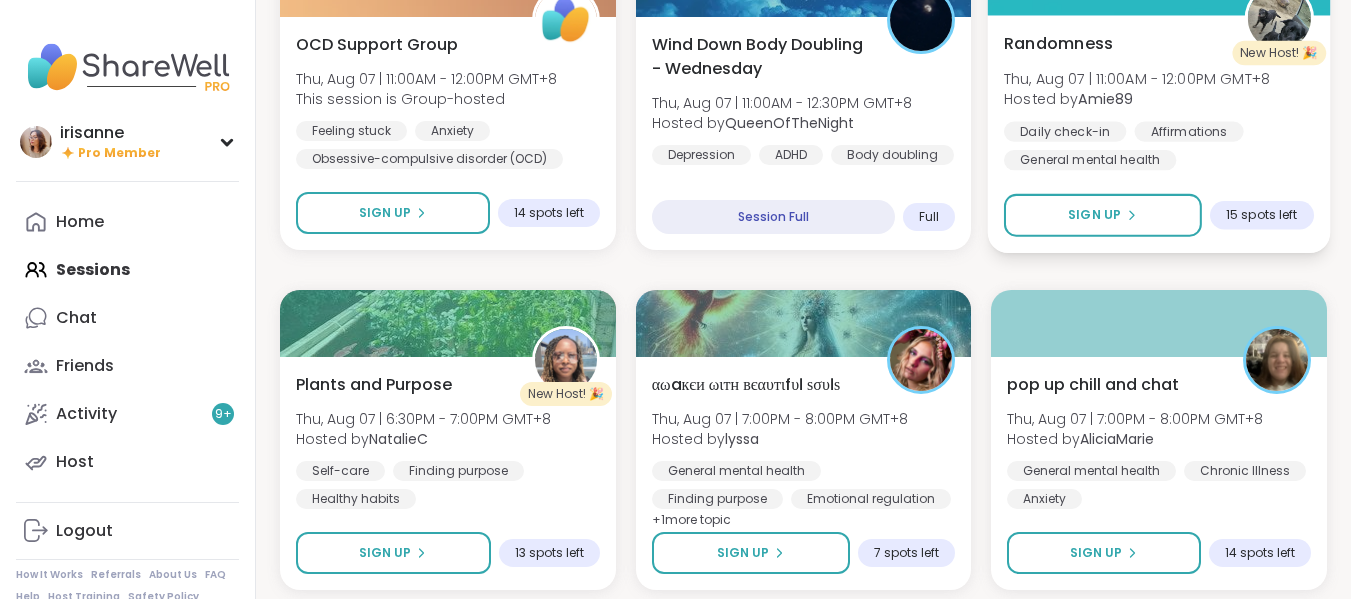 scroll, scrollTop: 3761, scrollLeft: 0, axis: vertical 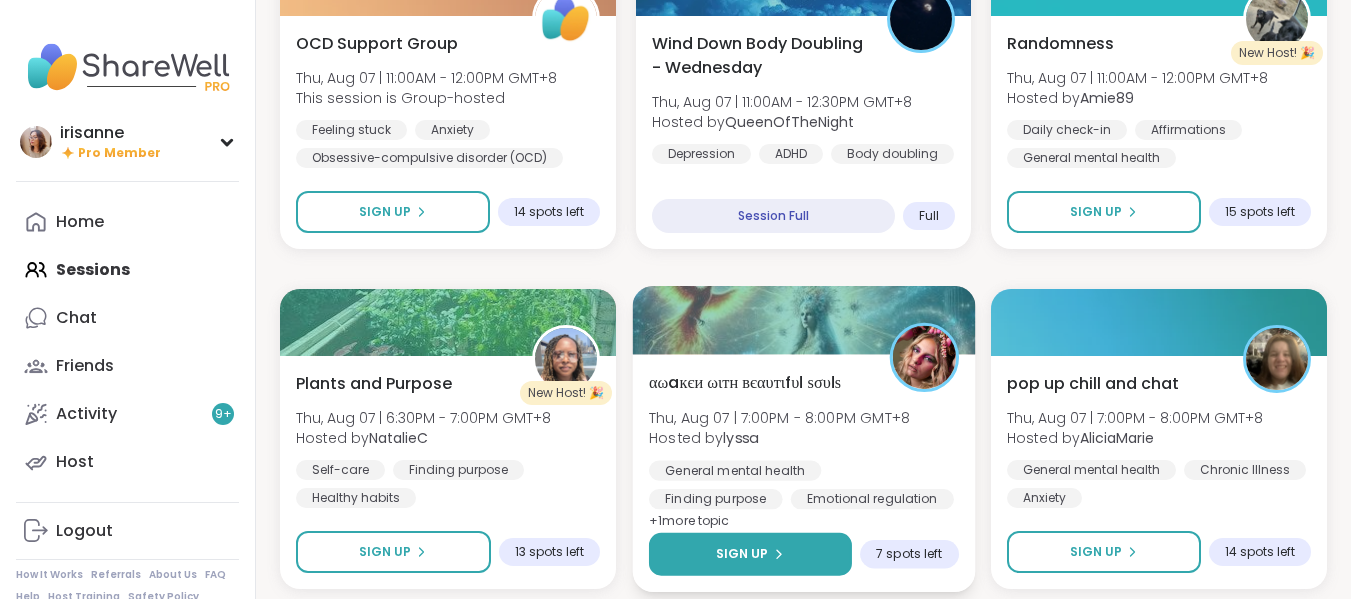 click on "Sign Up" at bounding box center (750, 554) 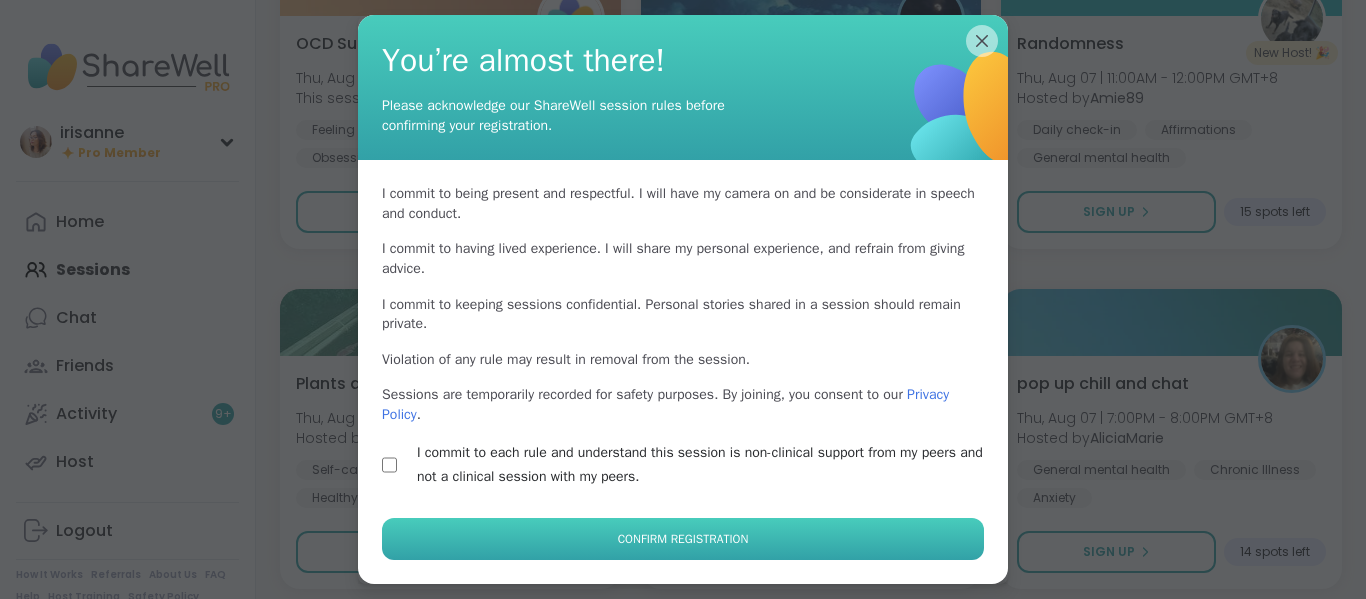 click on "Confirm Registration" at bounding box center [683, 539] 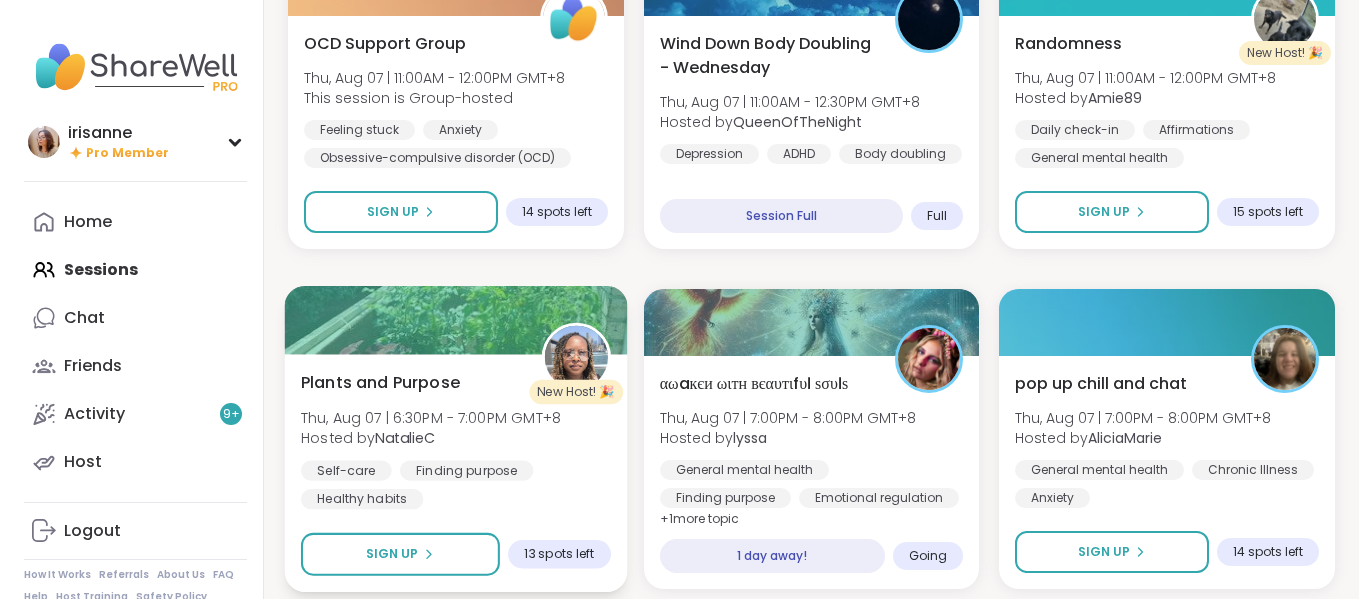 scroll, scrollTop: 3797, scrollLeft: 0, axis: vertical 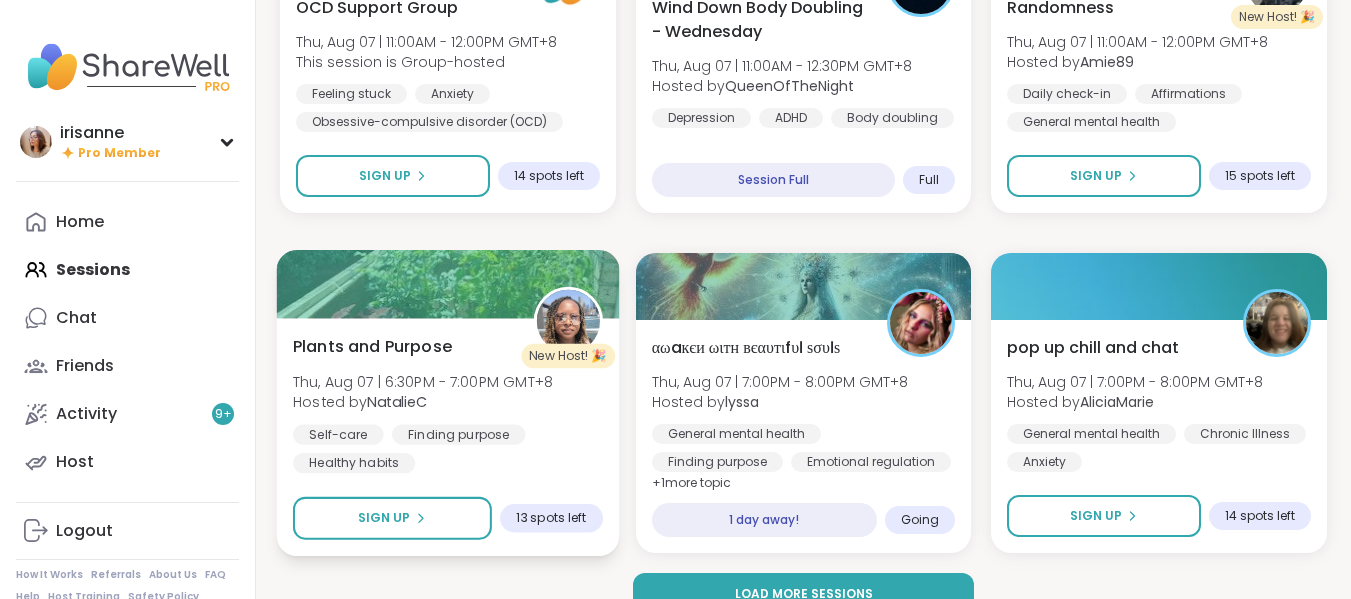 click on "Plants and Purpose" at bounding box center (372, 346) 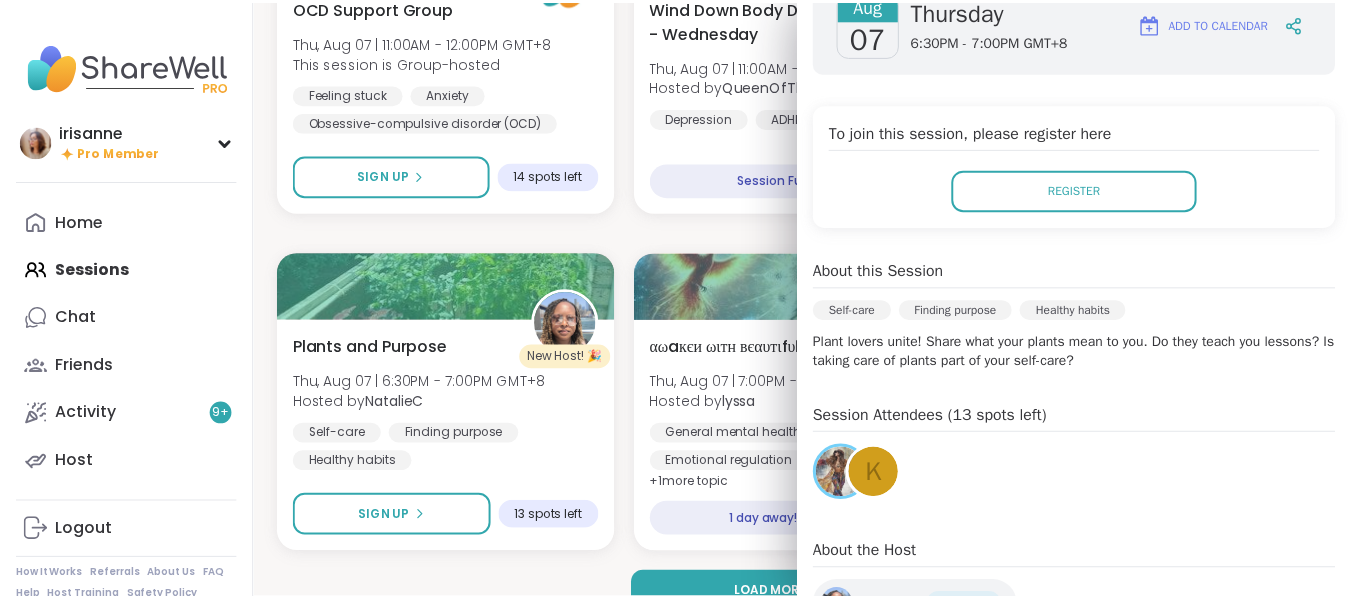 scroll, scrollTop: 318, scrollLeft: 0, axis: vertical 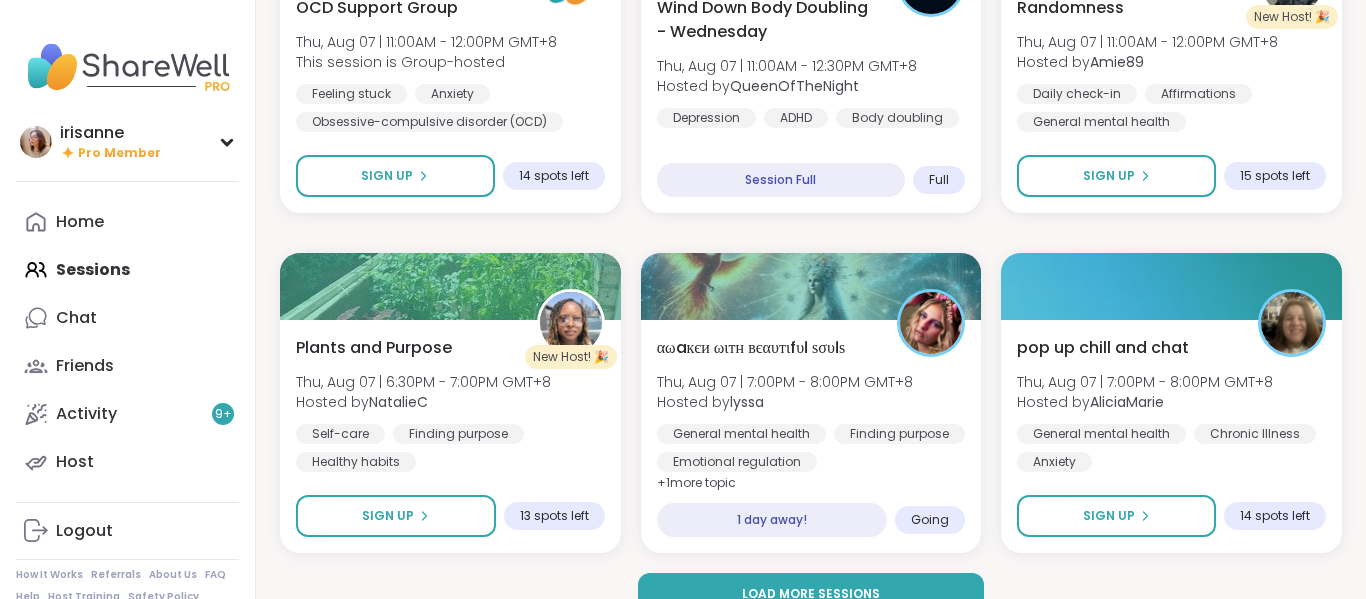 click on "✨αωaкєи ωιтн вєαυтιfυℓ ѕσυℓѕ Wed, Aug 06 | 7:00PM - 8:00PM GMT+8 Hosted by  lyssa Closure Finding purpose Emotional regulation + 1  more topic Session Full Full Good mornings, goals and gratitude's Wed, Aug 06 | 8:00PM - 9:30PM GMT+8 Hosted by  CharityRoss Mindfulness Self-care Goal-setting + 1  more topic Session Full Full Good Morning Body Doubling For Productivity Wed, Aug 06 | 9:00PM - 10:00PM GMT+8 Hosted by  Adrienne_QueenOfTheDawn Body doubling Good company Goal-setting + 1  more topic Sign Up 5 spots left Cup Of Calm Cafe Wed, Aug 06 | 9:30PM - 10:00PM GMT+8 Hosted by  Allie_P Daily check-in Session Full Full Pop up! Morning session! Wed, Aug 06 | 10:00PM - 11:00PM GMT+8 Hosted by  Dom_F Self-care Healthy habits General mental health 4 hours away! Going Good Morning Body Doubling For Productivity Wed, Aug 06 | 10:00PM - 11:00PM GMT+8 Hosted by  Adrienne_QueenOfTheDawn Body doubling Good company Goal-setting + 1  more topic Sign Up 5 spots left SURVIVOR SERIES Hosted by  J" at bounding box center [811, -1436] 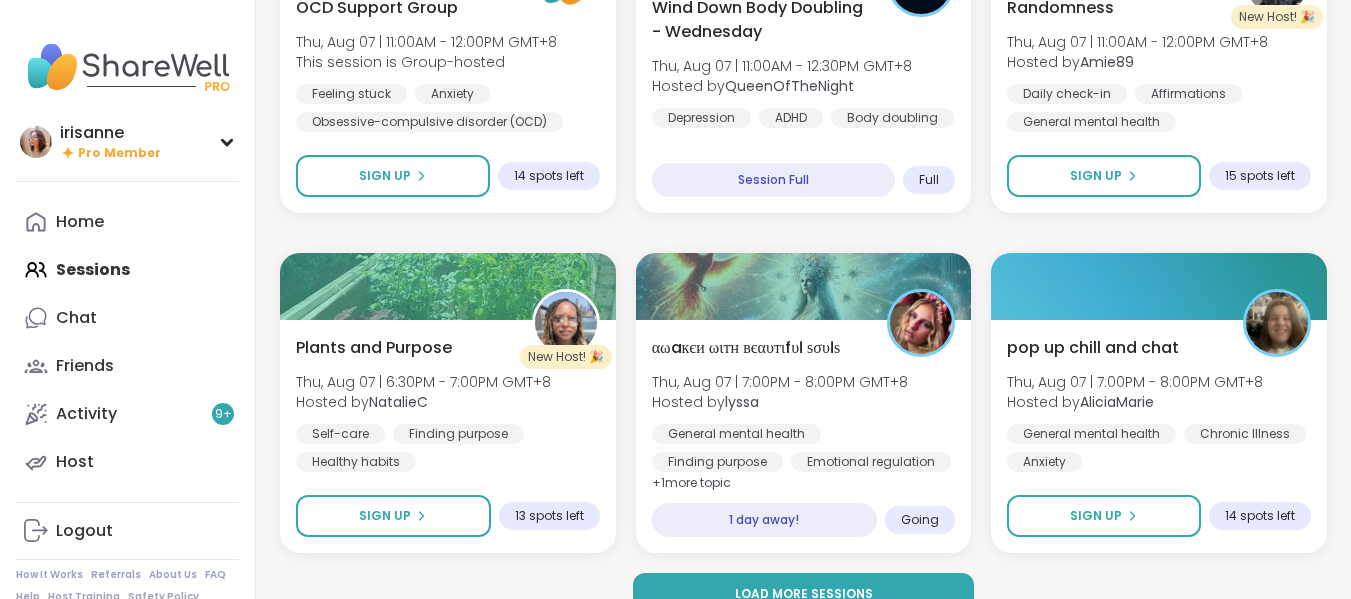 scroll, scrollTop: 3833, scrollLeft: 0, axis: vertical 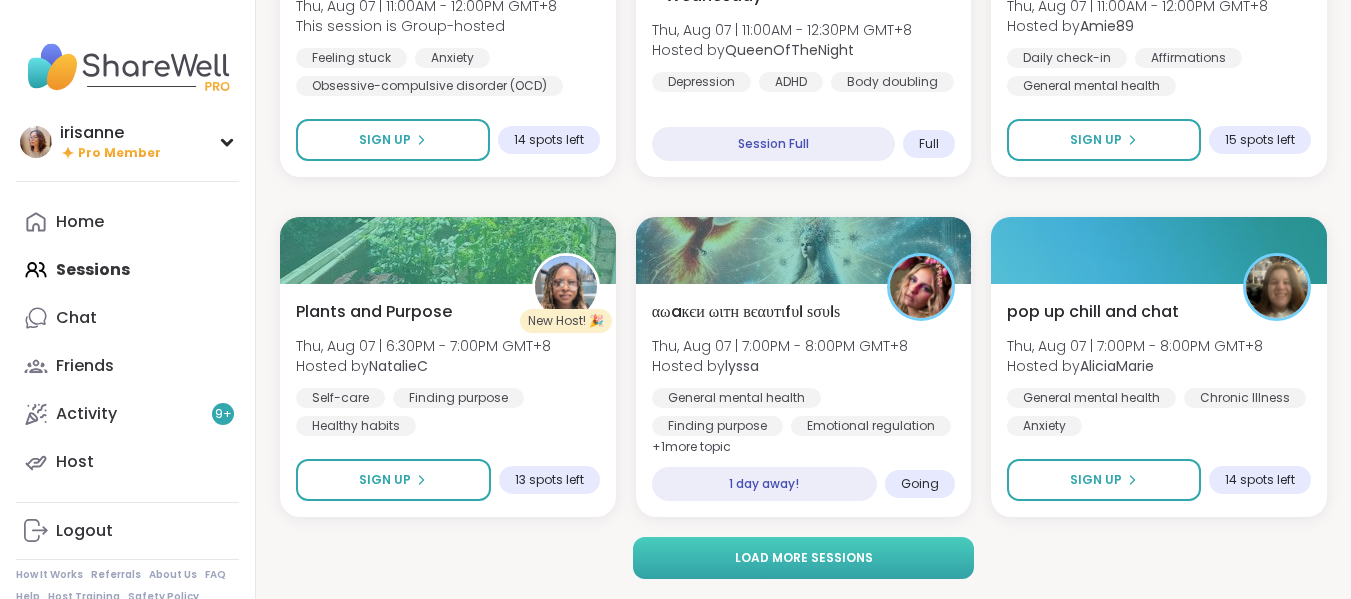 click on "Load more sessions" at bounding box center [803, 558] 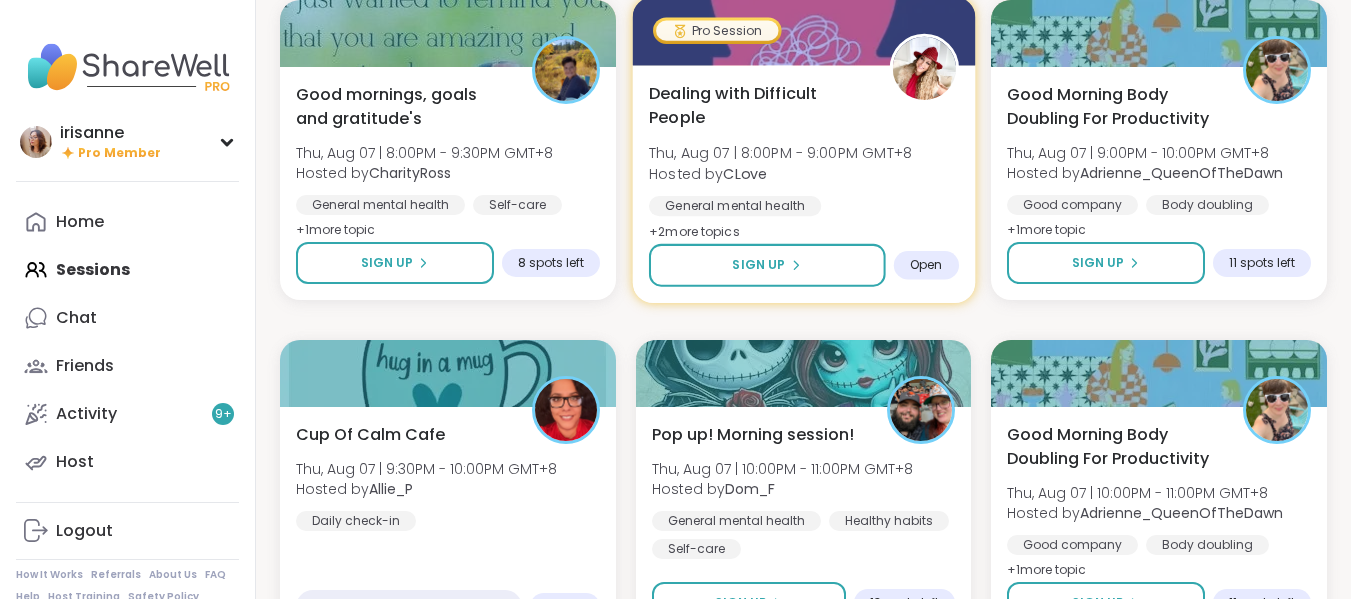 scroll, scrollTop: 4391, scrollLeft: 0, axis: vertical 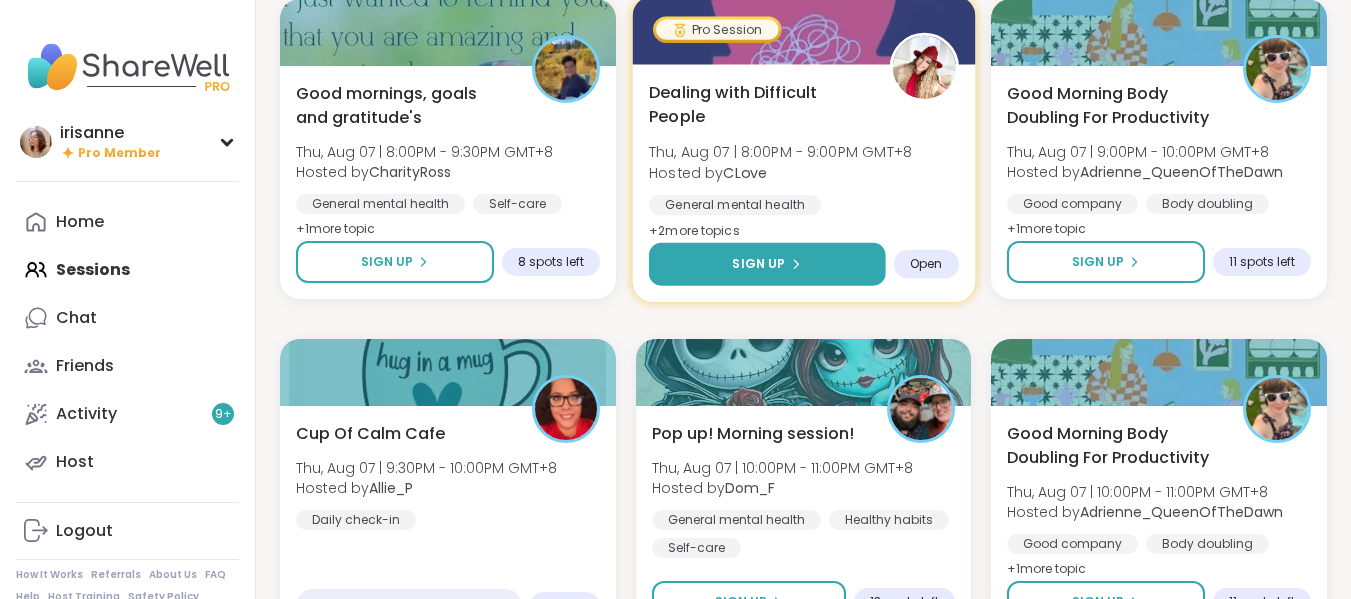 click on "Sign Up" at bounding box center (767, 264) 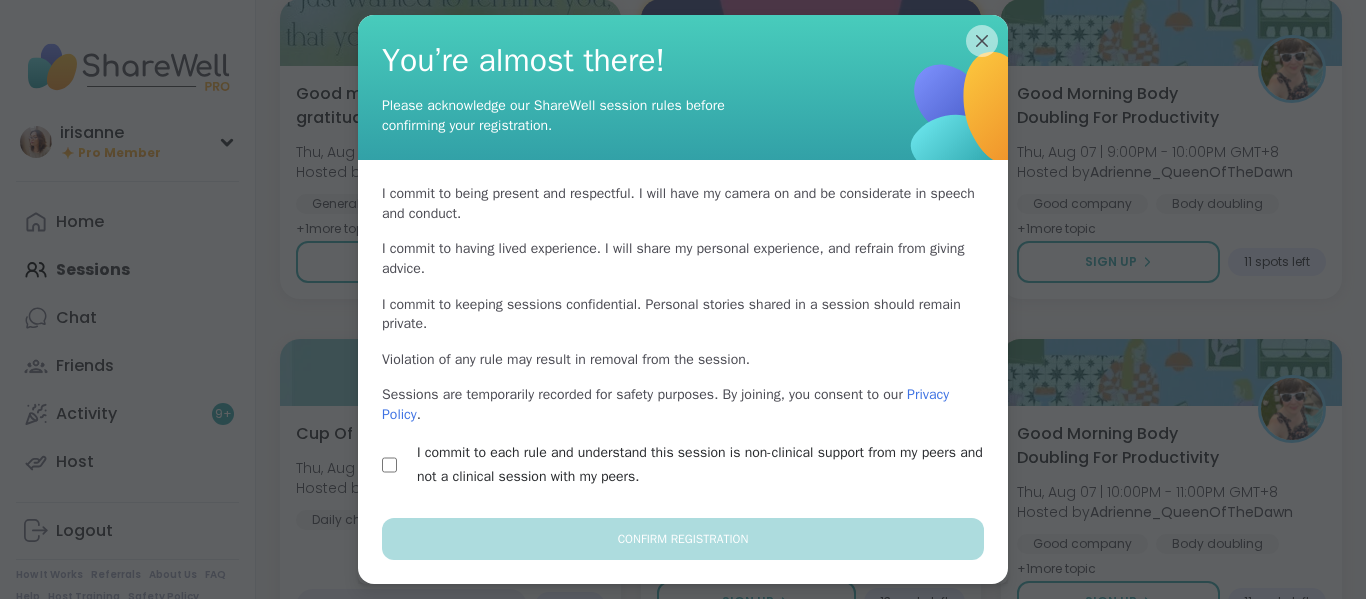 click on "I commit to each rule and understand this session is non-clinical support from my peers and not a clinical session with my peers." at bounding box center [683, 465] 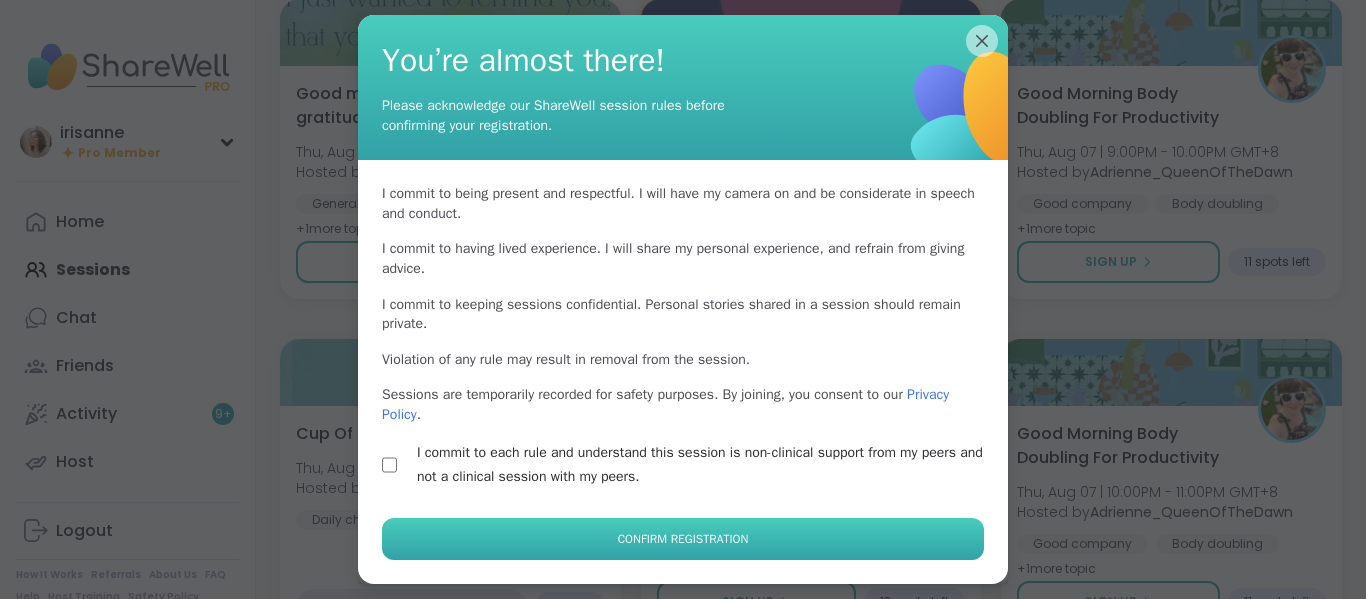 click on "Confirm Registration" at bounding box center [683, 539] 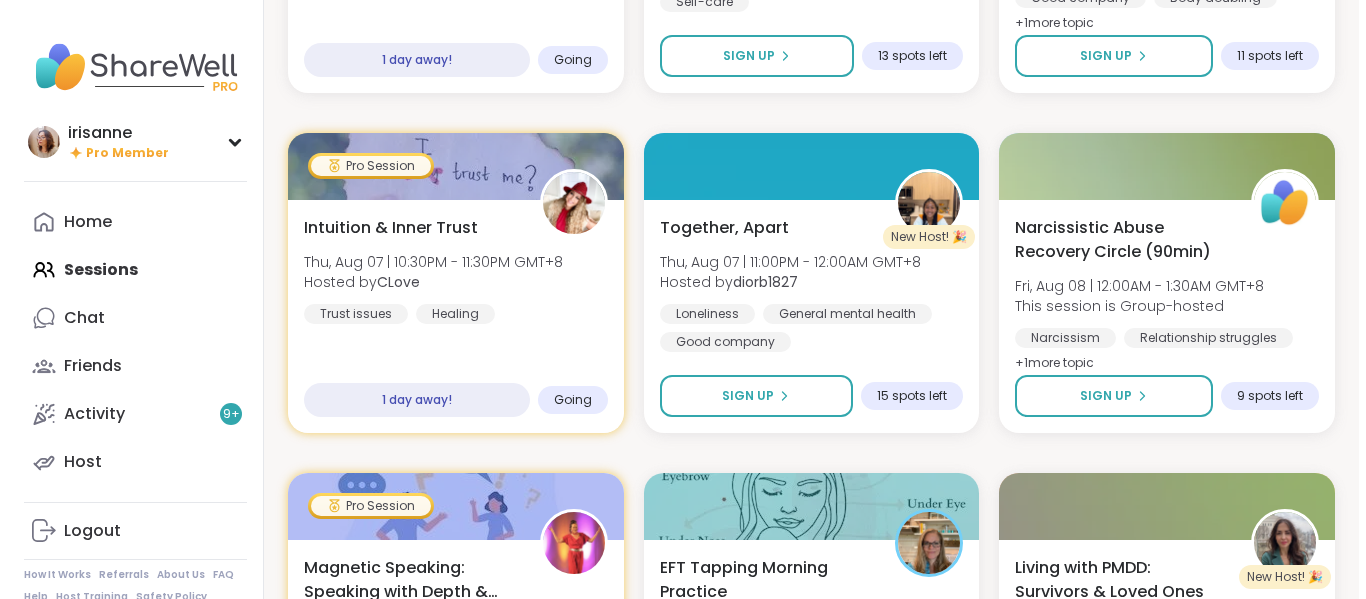 scroll, scrollTop: 4943, scrollLeft: 0, axis: vertical 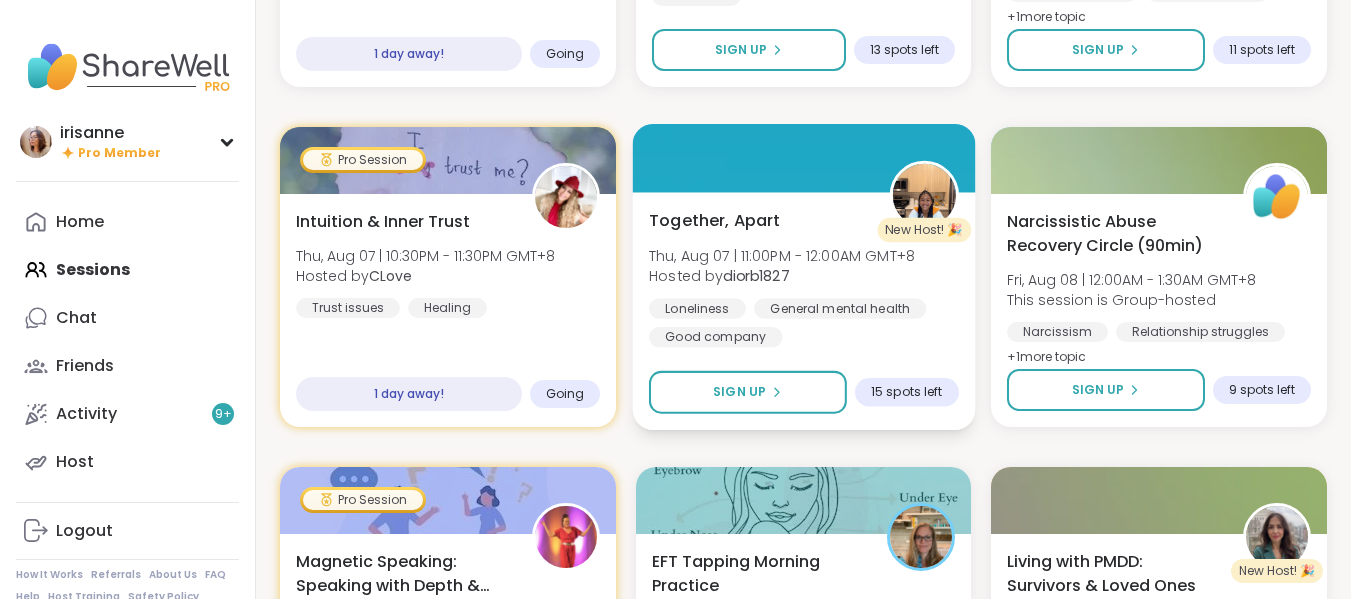 click on "General mental health" at bounding box center (840, 308) 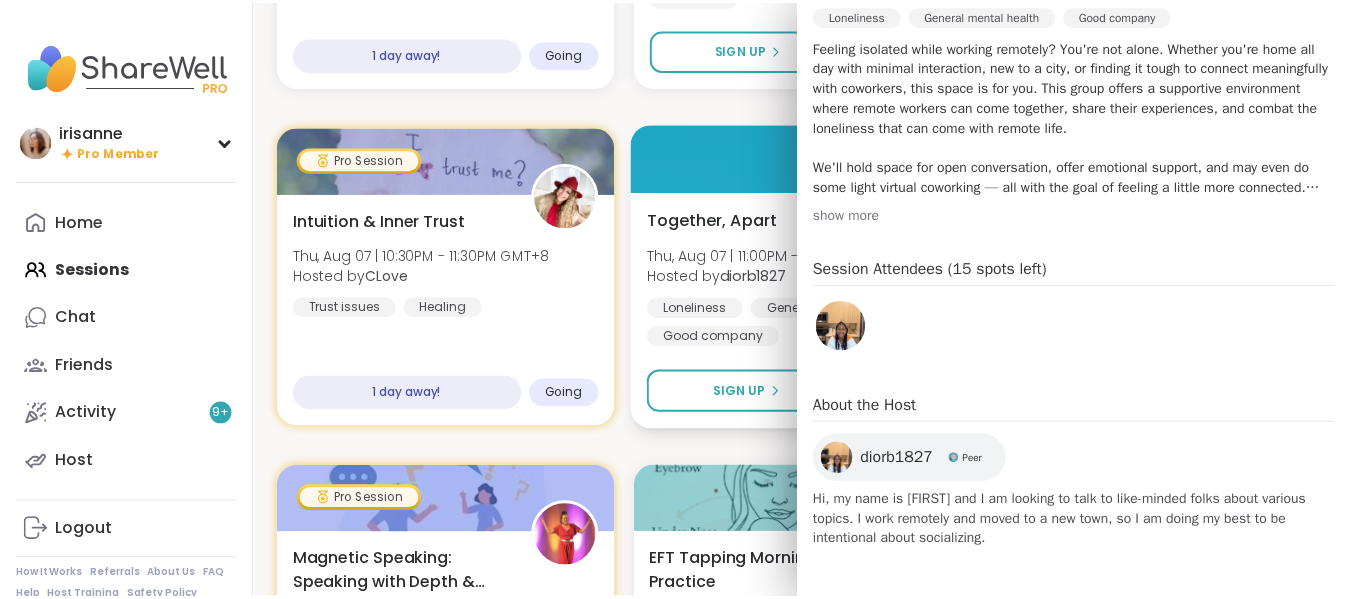 scroll, scrollTop: 613, scrollLeft: 0, axis: vertical 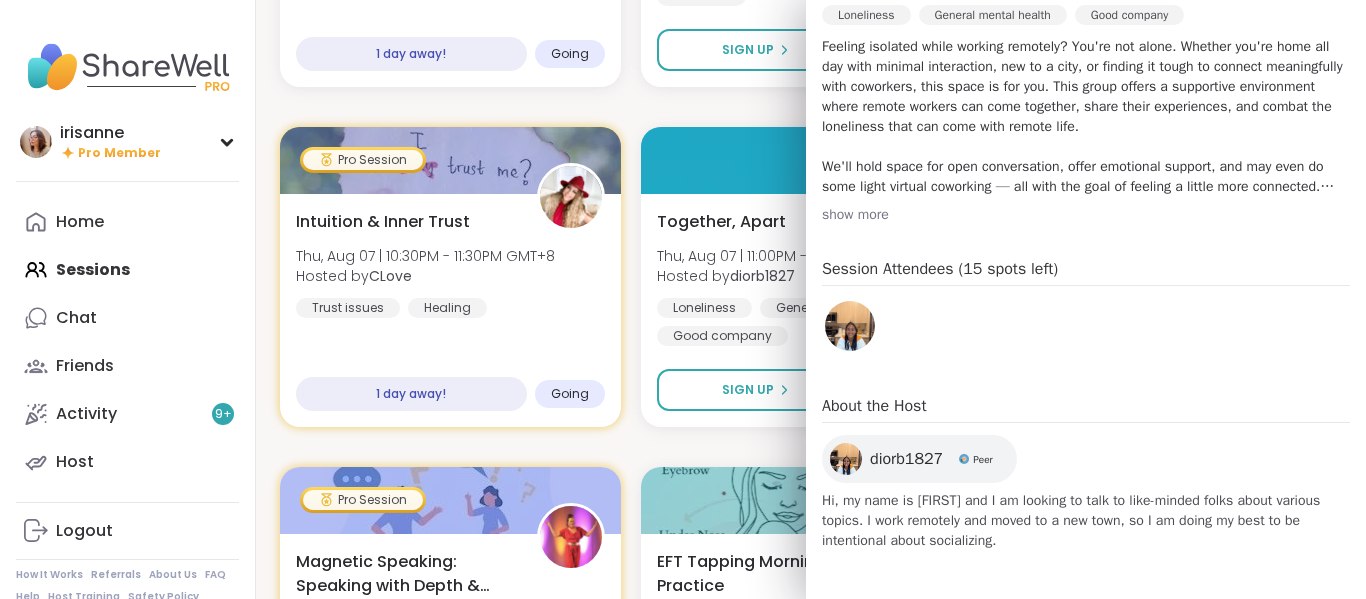 click on "✨αωaкєи ωιтн вєαυтιfυℓ ѕσυℓѕ Wed, Aug 06 | 7:00PM - 8:00PM GMT+8 Hosted by  lyssa Closure Finding purpose Emotional regulation + 1  more topic Session Full Full Good mornings, goals and gratitude's Wed, Aug 06 | 8:00PM - 9:30PM GMT+8 Hosted by  CharityRoss Mindfulness Self-care Goal-setting + 1  more topic Session Full Full Good Morning Body Doubling For Productivity Wed, Aug 06 | 9:00PM - 10:00PM GMT+8 Hosted by  Adrienne_QueenOfTheDawn Body doubling Good company Goal-setting + 1  more topic Sign Up 5 spots left Cup Of Calm Cafe Wed, Aug 06 | 9:30PM - 10:00PM GMT+8 Hosted by  Allie_P Daily check-in Session Full Full Pop up! Morning session! Wed, Aug 06 | 10:00PM - 11:00PM GMT+8 Hosted by  Dom_F Self-care Healthy habits General mental health 4 hours away! Going Good Morning Body Doubling For Productivity Wed, Aug 06 | 10:00PM - 11:00PM GMT+8 Hosted by  Adrienne_QueenOfTheDawn Body doubling Good company Goal-setting + 1  more topic Sign Up 5 spots left SURVIVOR SERIES Hosted by  J" at bounding box center [811, -573] 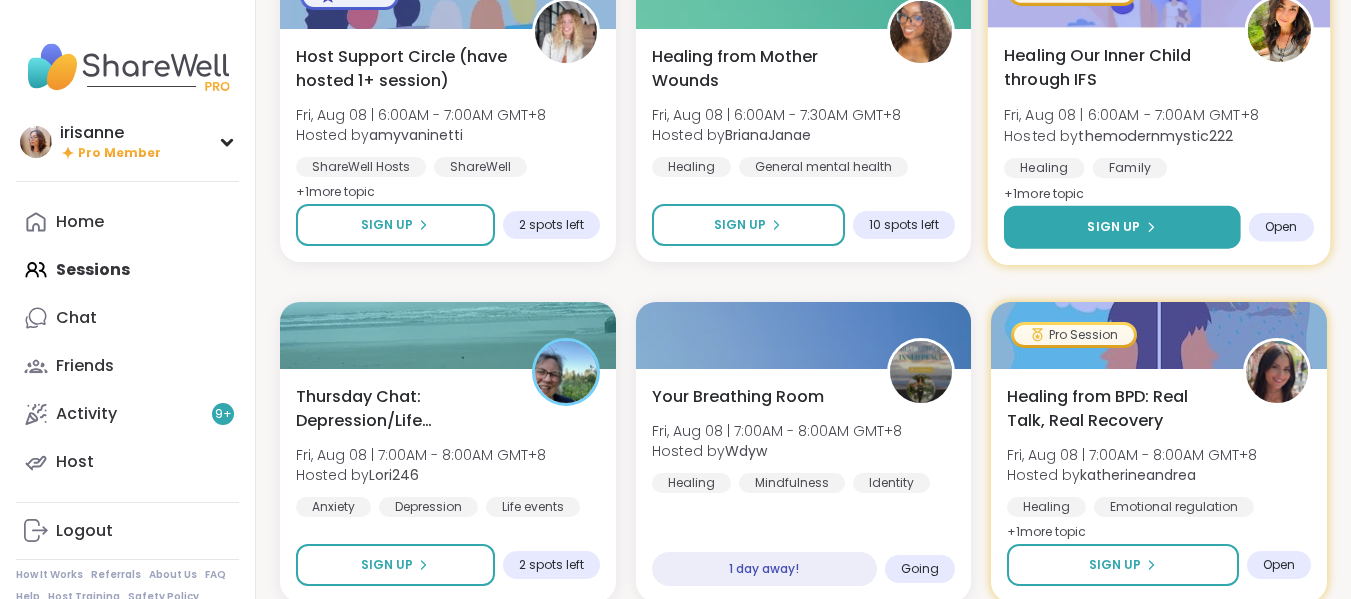 scroll, scrollTop: 7829, scrollLeft: 0, axis: vertical 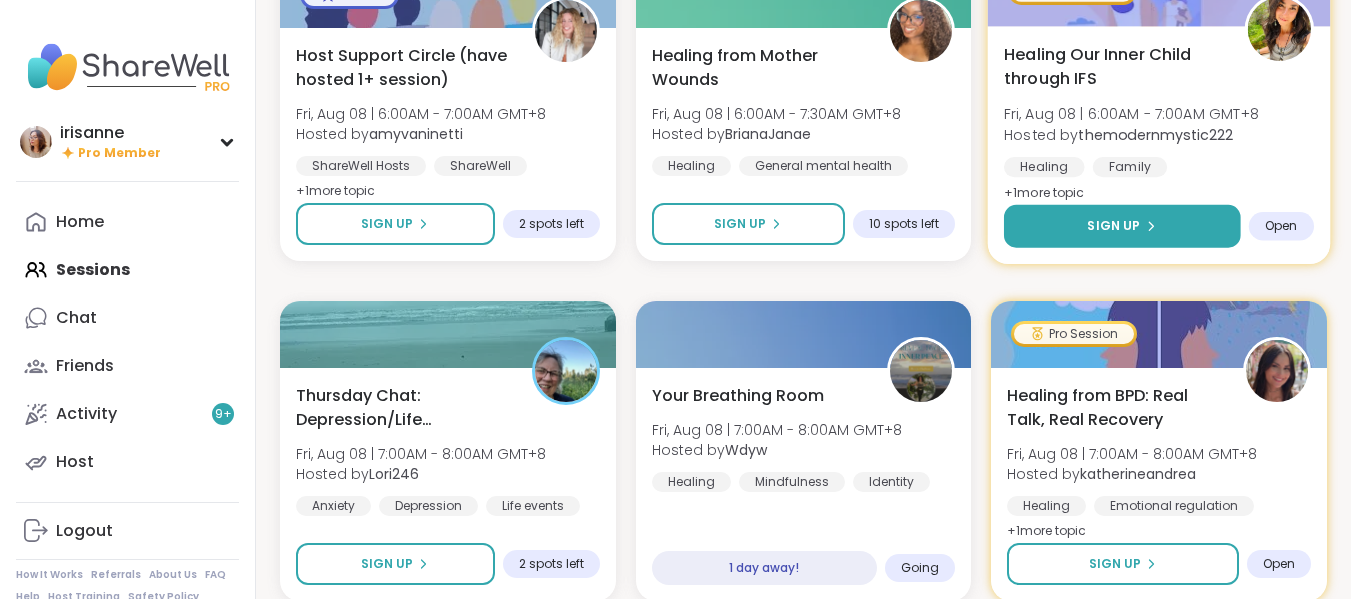 click on "Sign Up" at bounding box center [1122, 226] 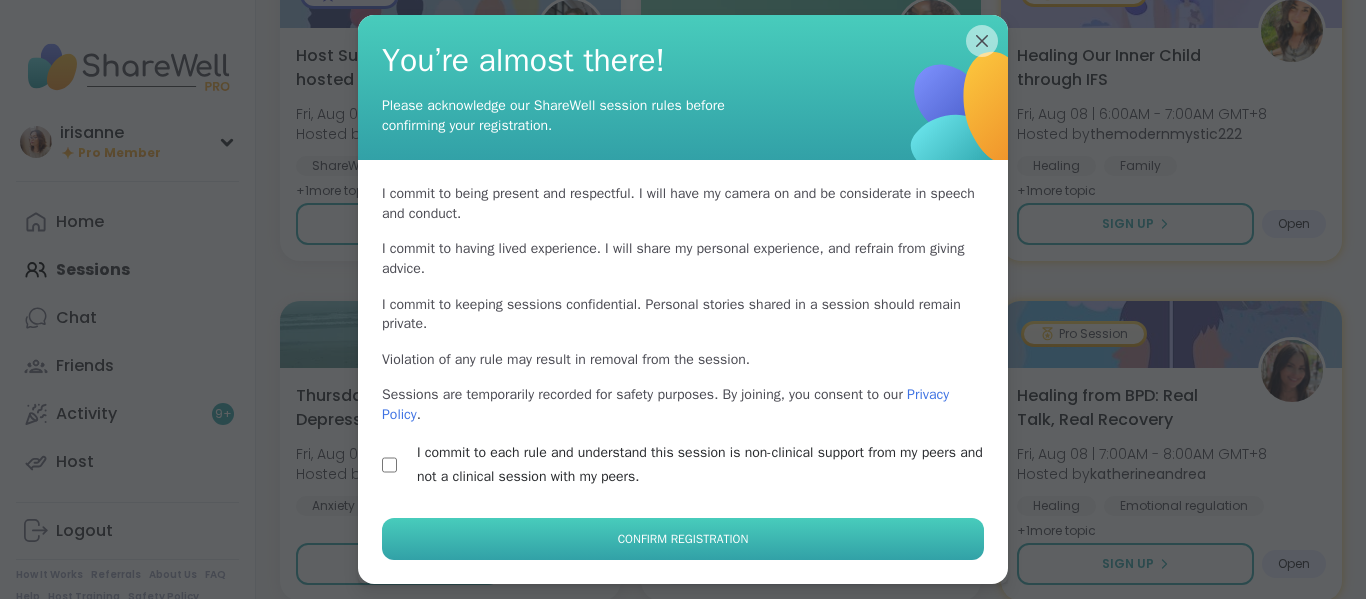 click on "Confirm Registration" at bounding box center (683, 539) 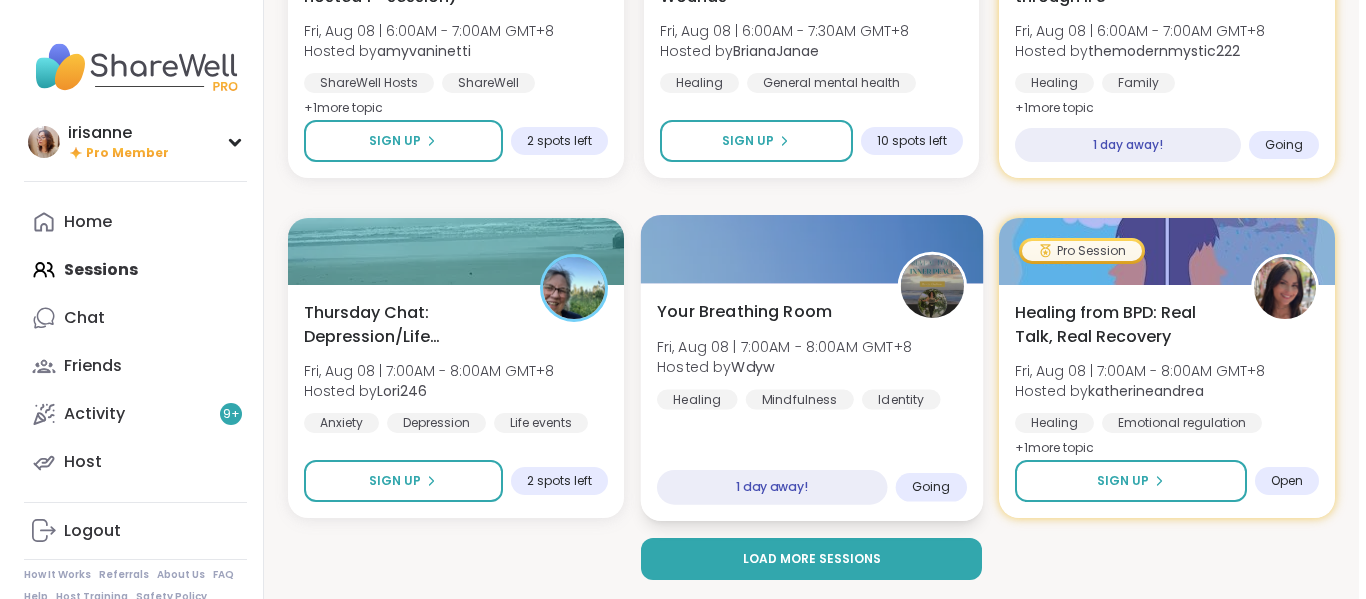 scroll, scrollTop: 7913, scrollLeft: 0, axis: vertical 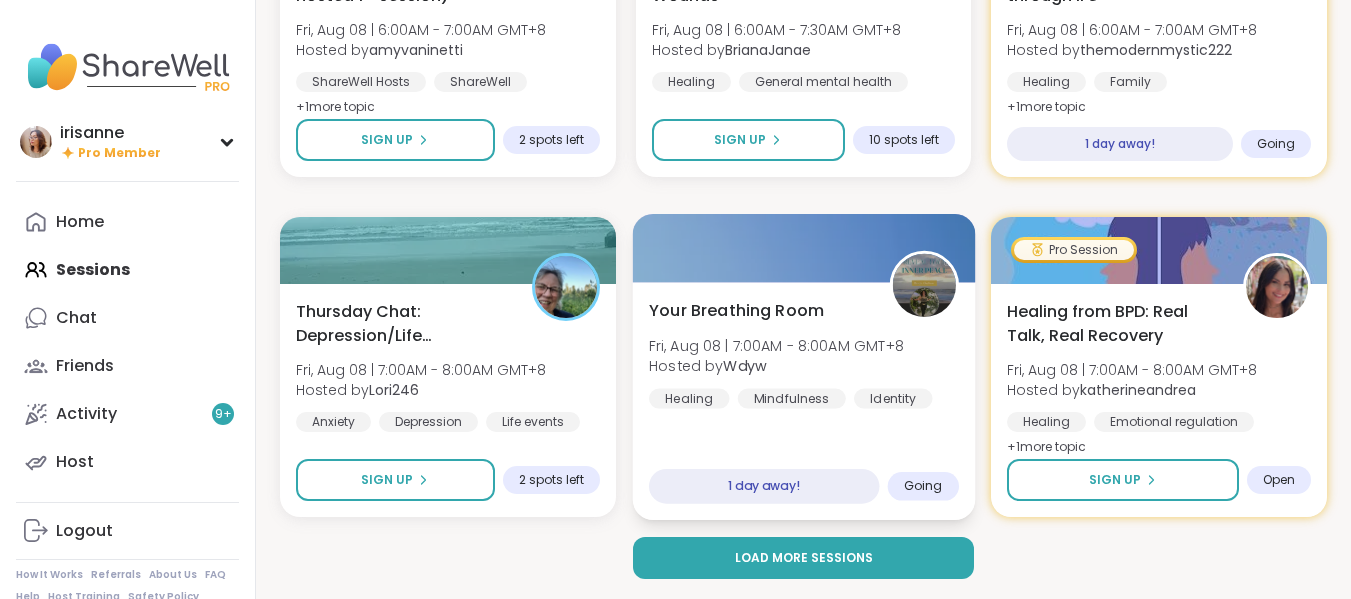 click on "Your Breathing Room" at bounding box center [736, 310] 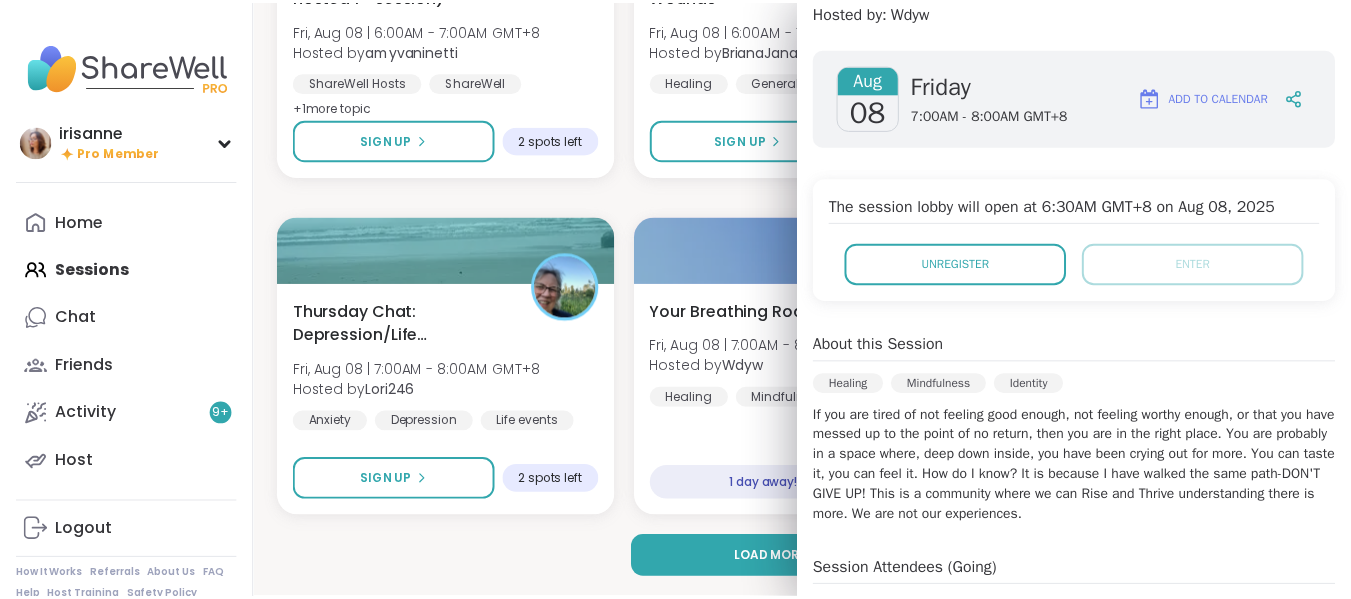 scroll, scrollTop: 243, scrollLeft: 0, axis: vertical 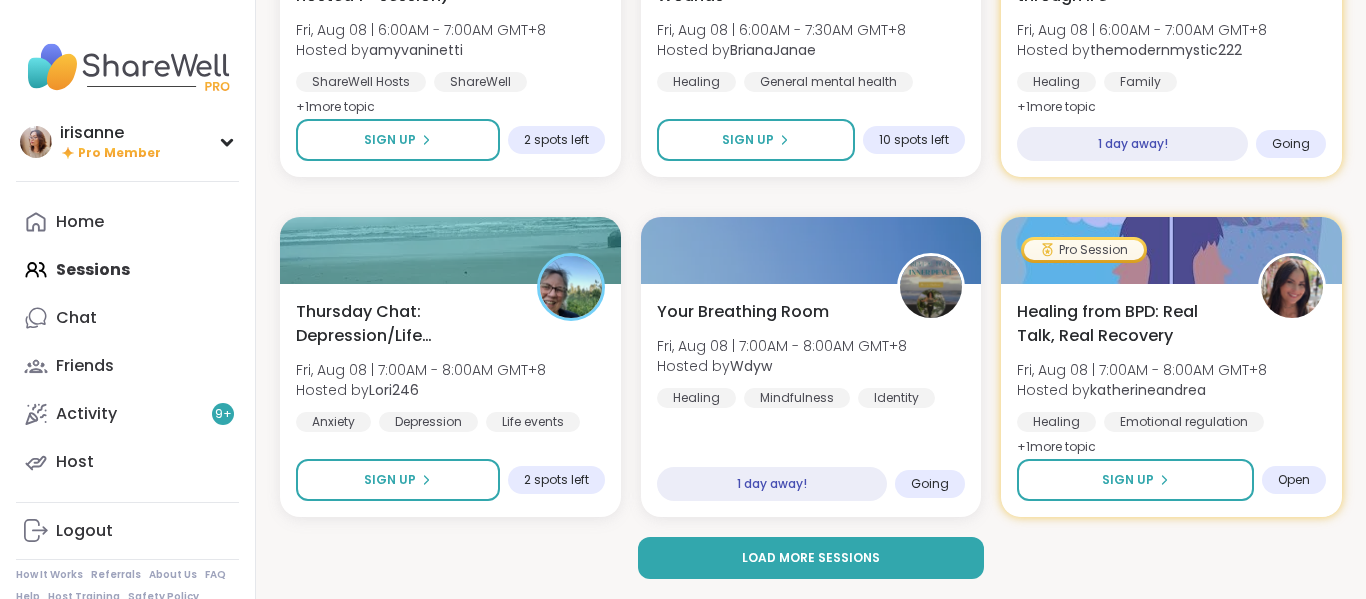 click on "✨αωaкєи ωιтн вєαυтιfυℓ ѕσυℓѕ Wed, Aug 06 | 7:00PM - 8:00PM GMT+8 Hosted by  lyssa Closure Finding purpose Emotional regulation + 1  more topic Session Full Full Good mornings, goals and gratitude's Wed, Aug 06 | 8:00PM - 9:30PM GMT+8 Hosted by  CharityRoss Mindfulness Self-care Goal-setting + 1  more topic Session Full Full Good Morning Body Doubling For Productivity Wed, Aug 06 | 9:00PM - 10:00PM GMT+8 Hosted by  Adrienne_QueenOfTheDawn Body doubling Good company Goal-setting + 1  more topic Sign Up 5 spots left Cup Of Calm Cafe Wed, Aug 06 | 9:30PM - 10:00PM GMT+8 Hosted by  Allie_P Daily check-in Session Full Full Pop up! Morning session! Wed, Aug 06 | 10:00PM - 11:00PM GMT+8 Hosted by  Dom_F Self-care Healthy habits General mental health 4 hours away! Going Good Morning Body Doubling For Productivity Wed, Aug 06 | 10:00PM - 11:00PM GMT+8 Hosted by  Adrienne_QueenOfTheDawn Body doubling Good company Goal-setting + 1  more topic Sign Up 5 spots left SURVIVOR SERIES Hosted by  J" at bounding box center (811, -3543) 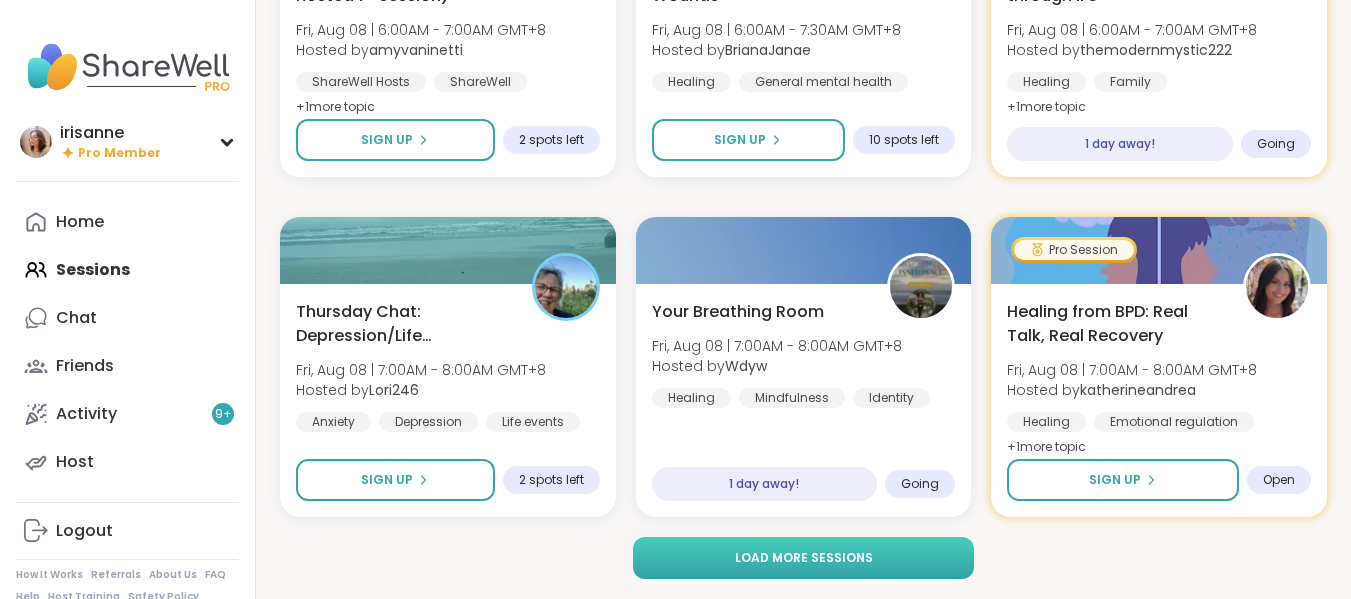 click on "Load more sessions" at bounding box center (803, 558) 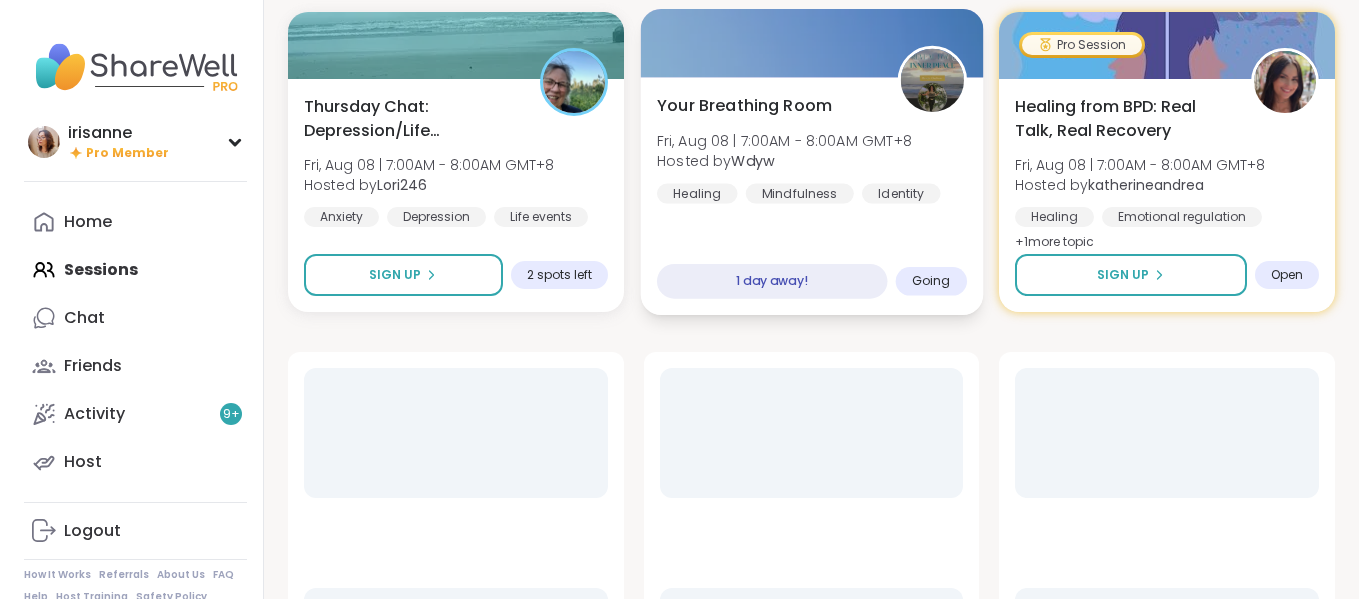 scroll, scrollTop: 8119, scrollLeft: 0, axis: vertical 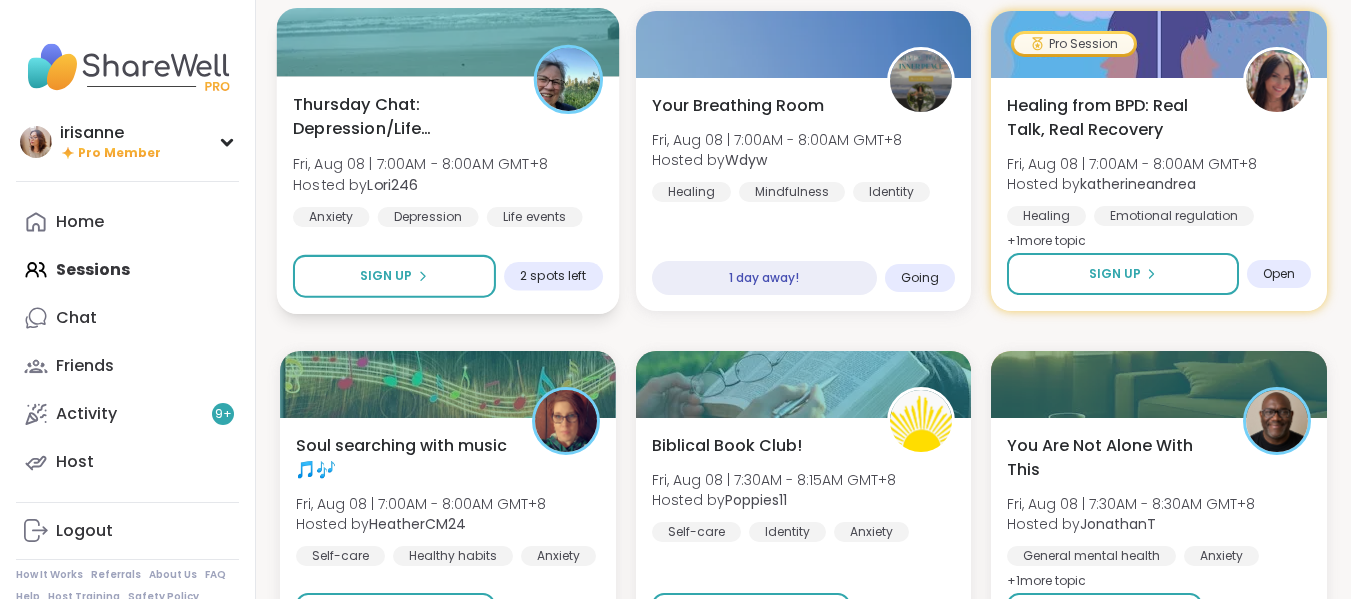 click on "Thursday Chat: Depression/Life Challenges Fri, Aug 08 | 7:00AM - 8:00AM GMT+8 Hosted by  Lori246 Anxiety Depression Life events" at bounding box center (448, 159) 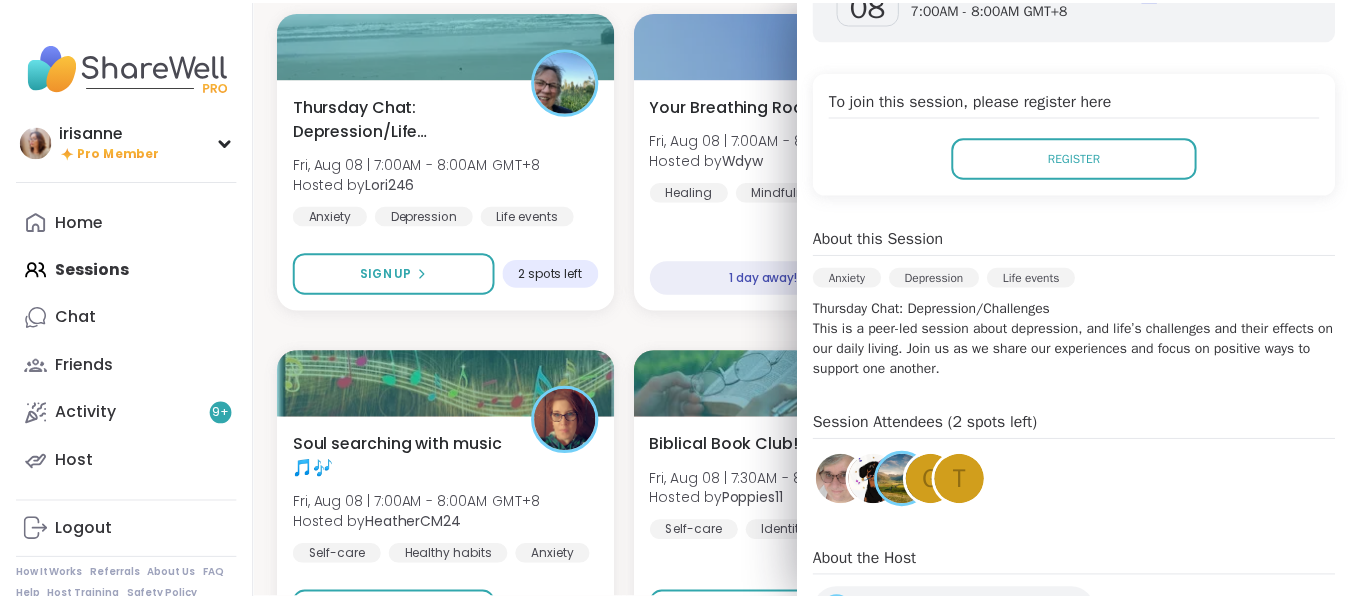 scroll, scrollTop: 387, scrollLeft: 0, axis: vertical 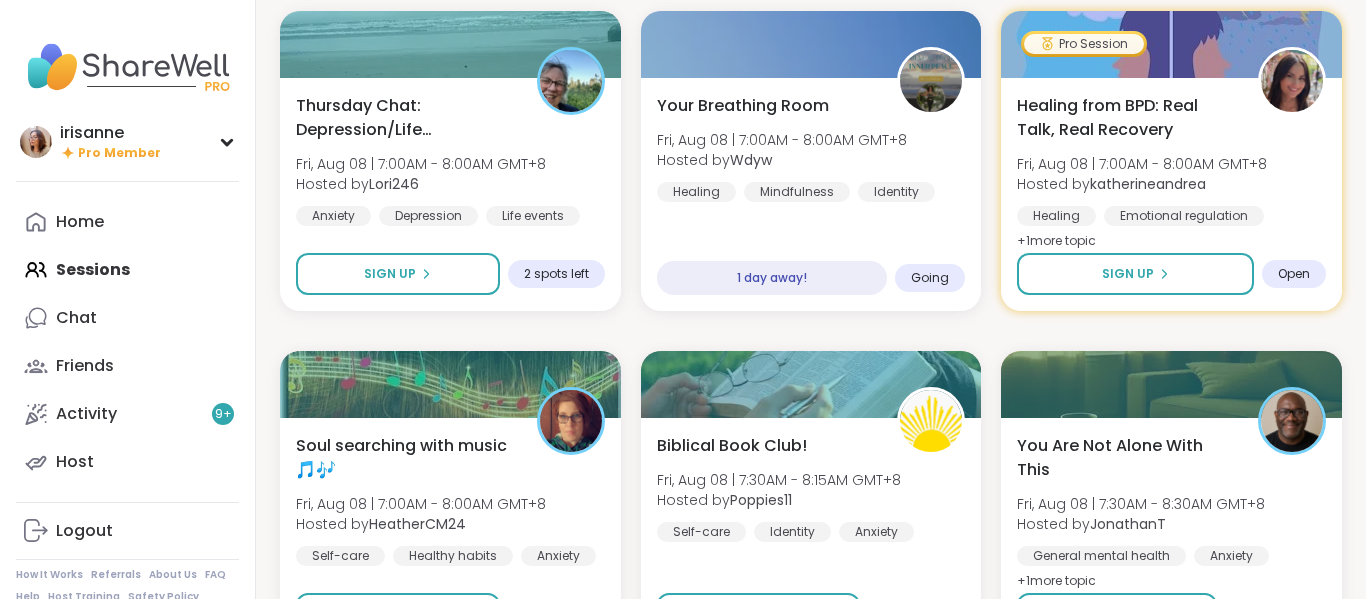 click on "✨αωaкєи ωιтн вєαυтιfυℓ ѕσυℓѕ Wed, Aug 06 | 7:00PM - 8:00PM GMT+8 Hosted by  lyssa Closure Finding purpose Emotional regulation + 1  more topic Session Full Full Good mornings, goals and gratitude's Wed, Aug 06 | 8:00PM - 9:30PM GMT+8 Hosted by  CharityRoss Mindfulness Self-care Goal-setting + 1  more topic Session Full Full Good Morning Body Doubling For Productivity Wed, Aug 06 | 9:00PM - 10:00PM GMT+8 Hosted by  Adrienne_QueenOfTheDawn Body doubling Good company Goal-setting + 1  more topic Sign Up 5 spots left Cup Of Calm Cafe Wed, Aug 06 | 9:30PM - 10:00PM GMT+8 Hosted by  Allie_P Daily check-in Session Full Full Pop up! Morning session! Wed, Aug 06 | 10:00PM - 11:00PM GMT+8 Hosted by  Dom_F Self-care Healthy habits General mental health 4 hours away! Going Good Morning Body Doubling For Productivity Wed, Aug 06 | 10:00PM - 11:00PM GMT+8 Hosted by  Adrienne_QueenOfTheDawn Body doubling Good company Goal-setting + 1  more topic Sign Up 5 spots left SURVIVOR SERIES Hosted by  J" at bounding box center (811, -1709) 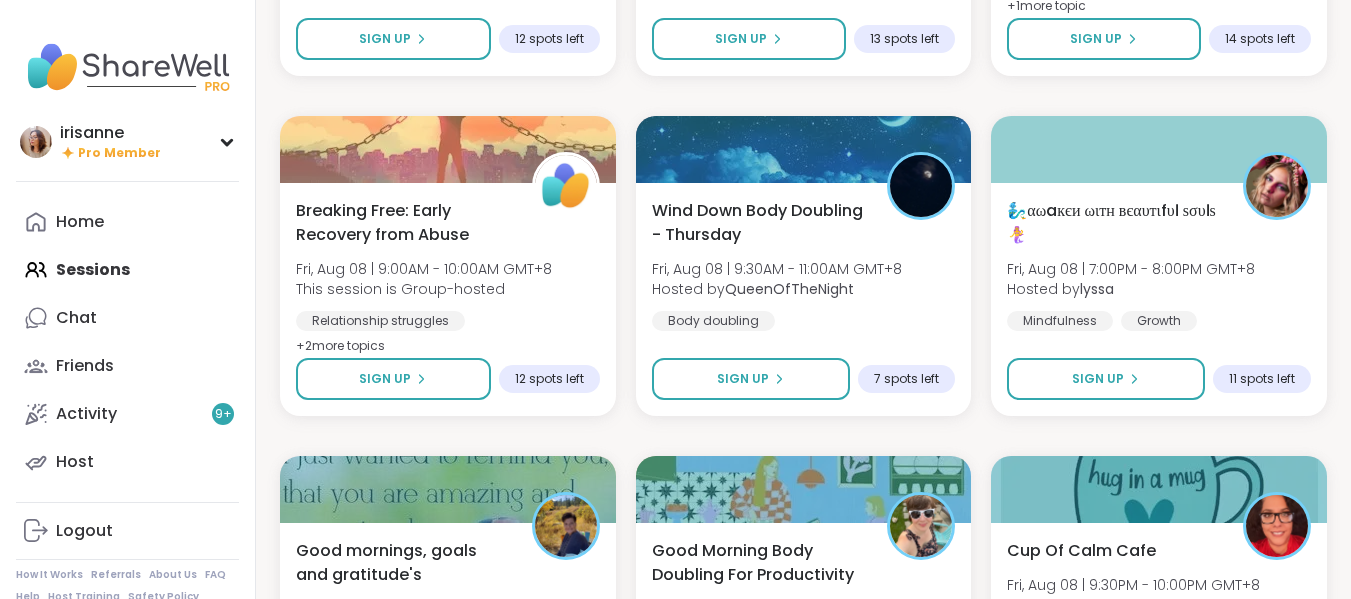scroll, scrollTop: 9035, scrollLeft: 0, axis: vertical 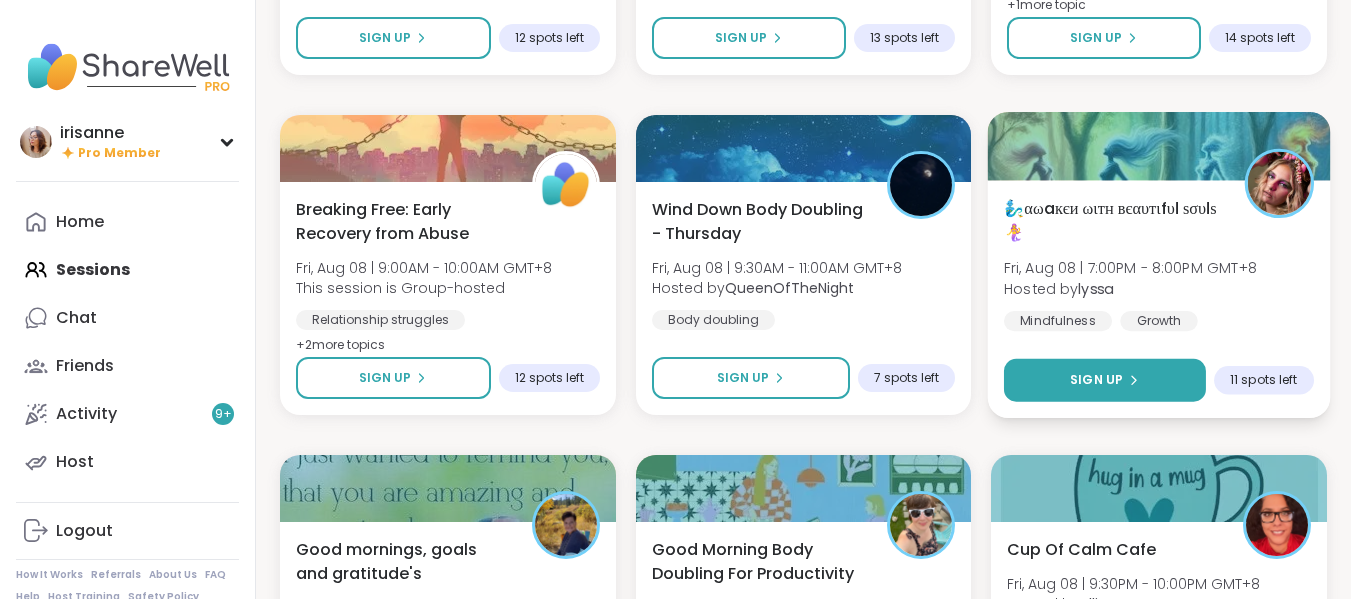 click on "Sign Up" at bounding box center [1105, 380] 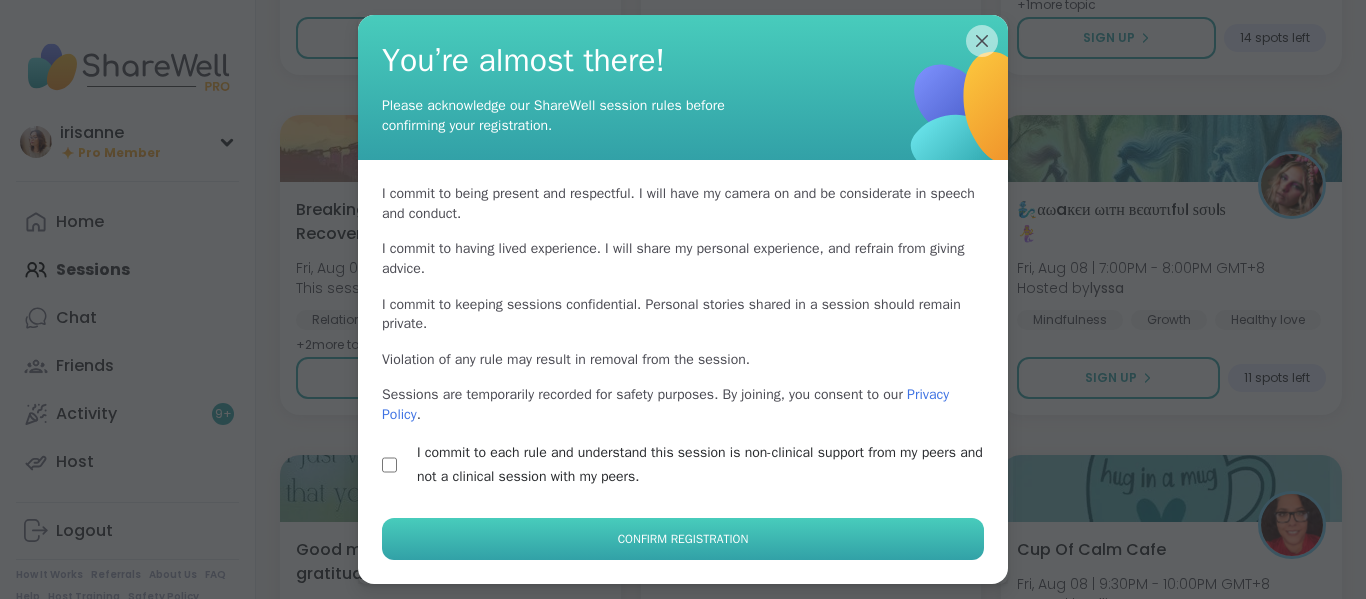 click on "Confirm Registration" at bounding box center (683, 539) 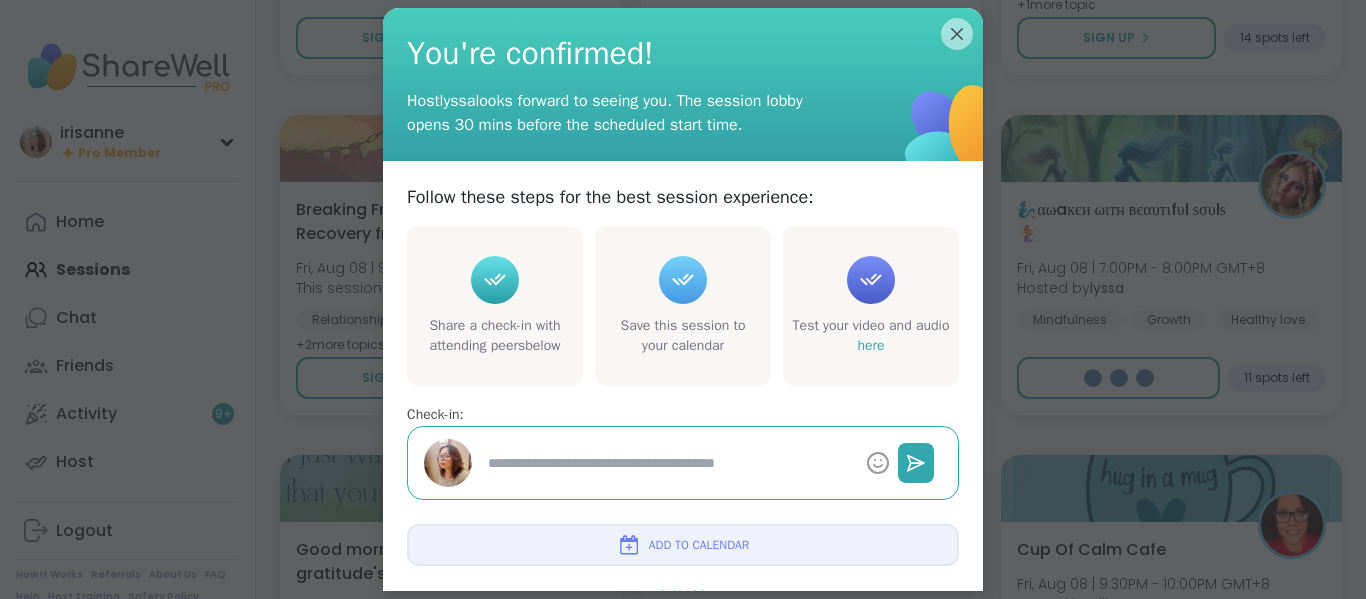 type on "*" 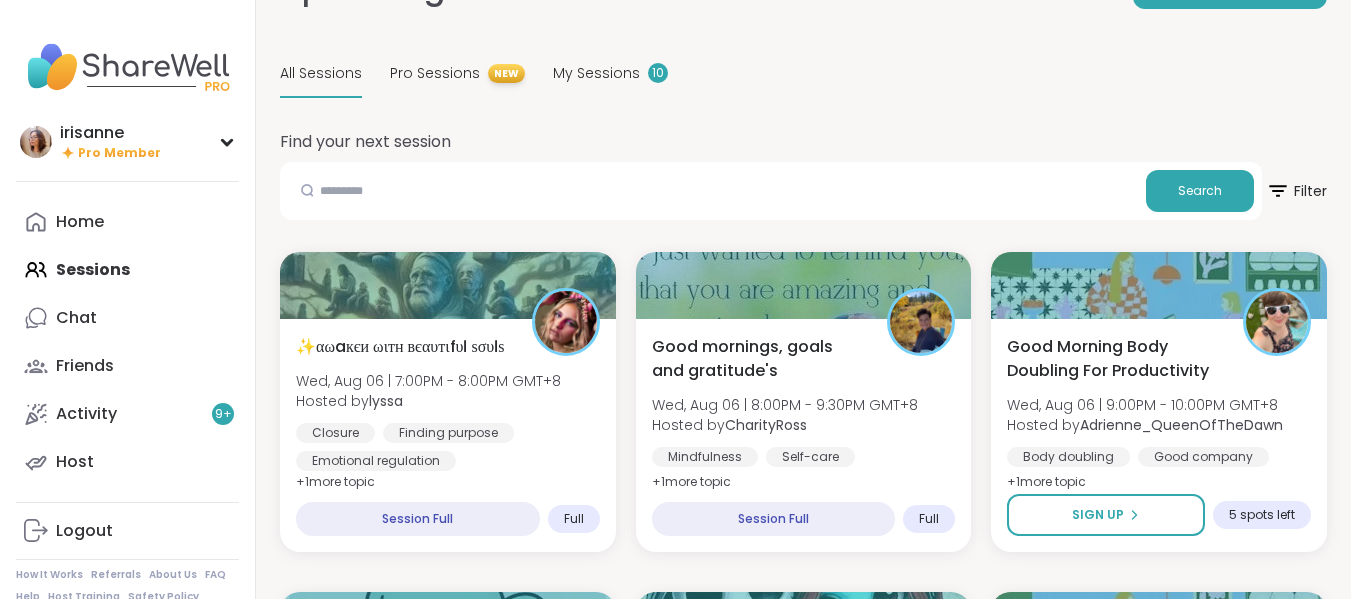 scroll, scrollTop: 0, scrollLeft: 0, axis: both 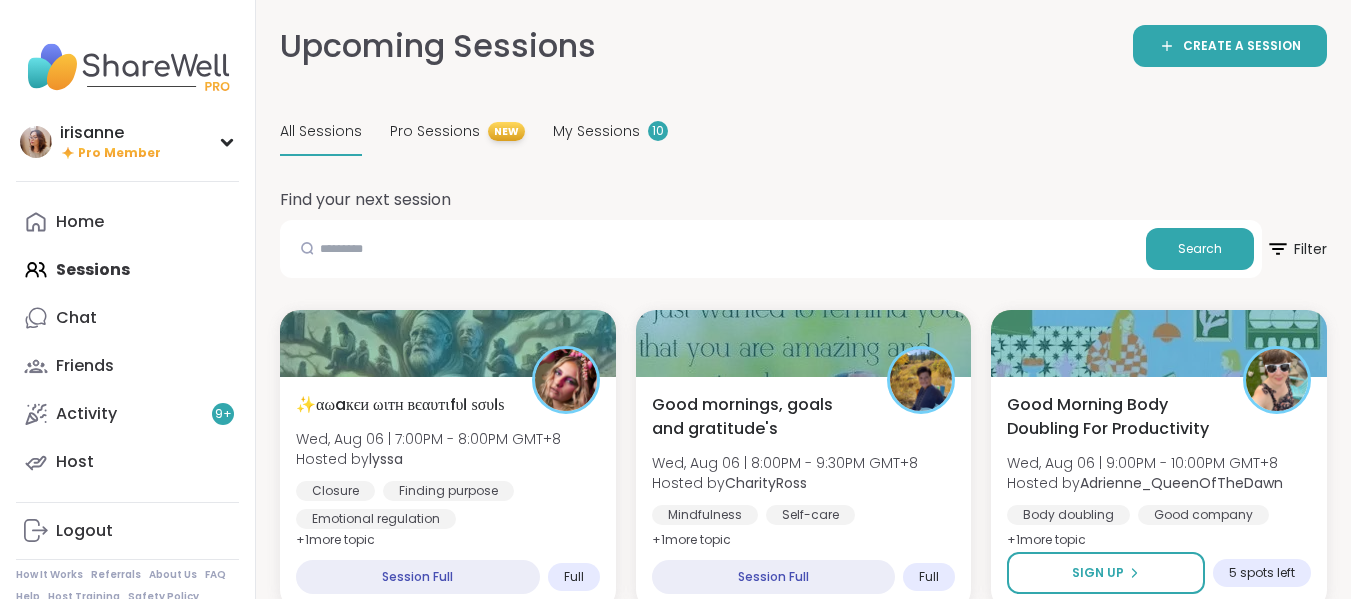 click on "All Sessions Pro Sessions NEW My Sessions 10" at bounding box center (803, 132) 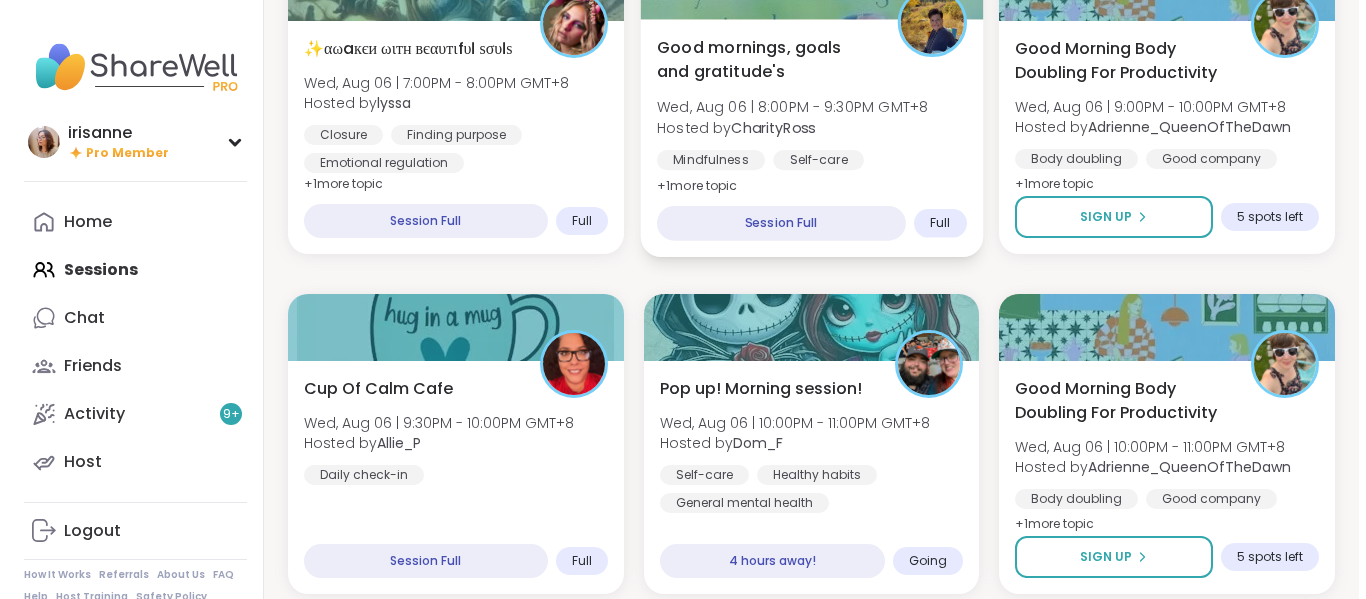 scroll, scrollTop: 358, scrollLeft: 0, axis: vertical 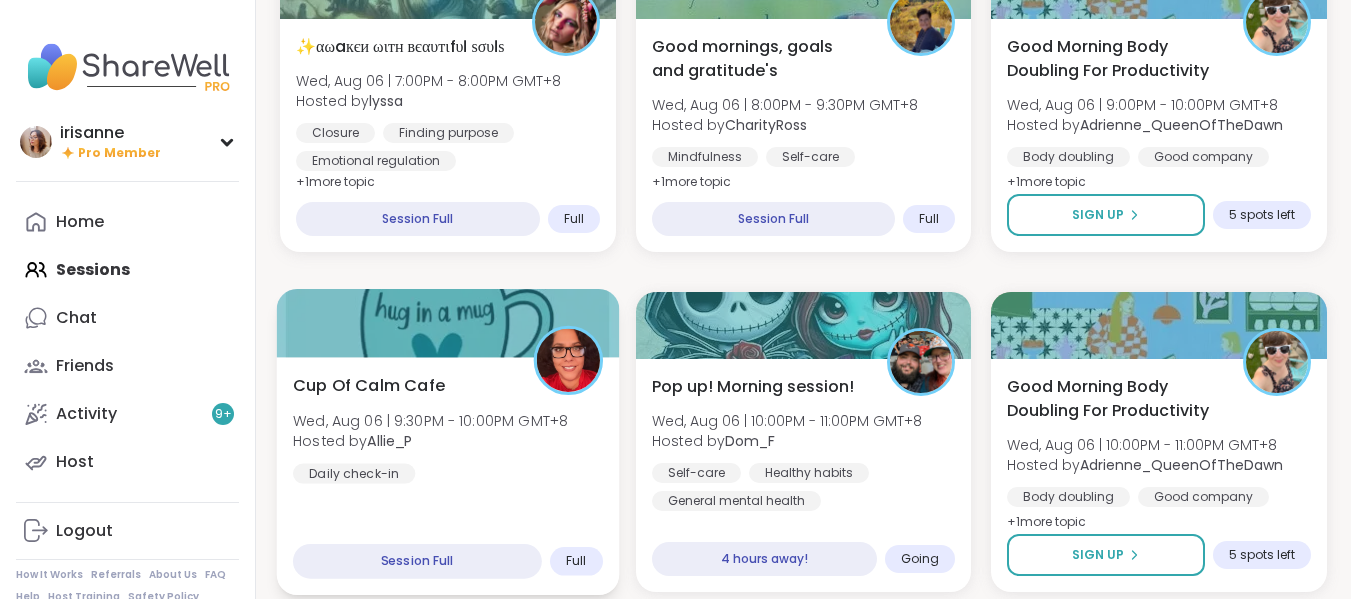 click on "Cup Of Calm Cafe Wed, Aug 06 | 9:30PM - 10:00PM GMT+8 Hosted by  Allie_P Daily check-in" at bounding box center (448, 428) 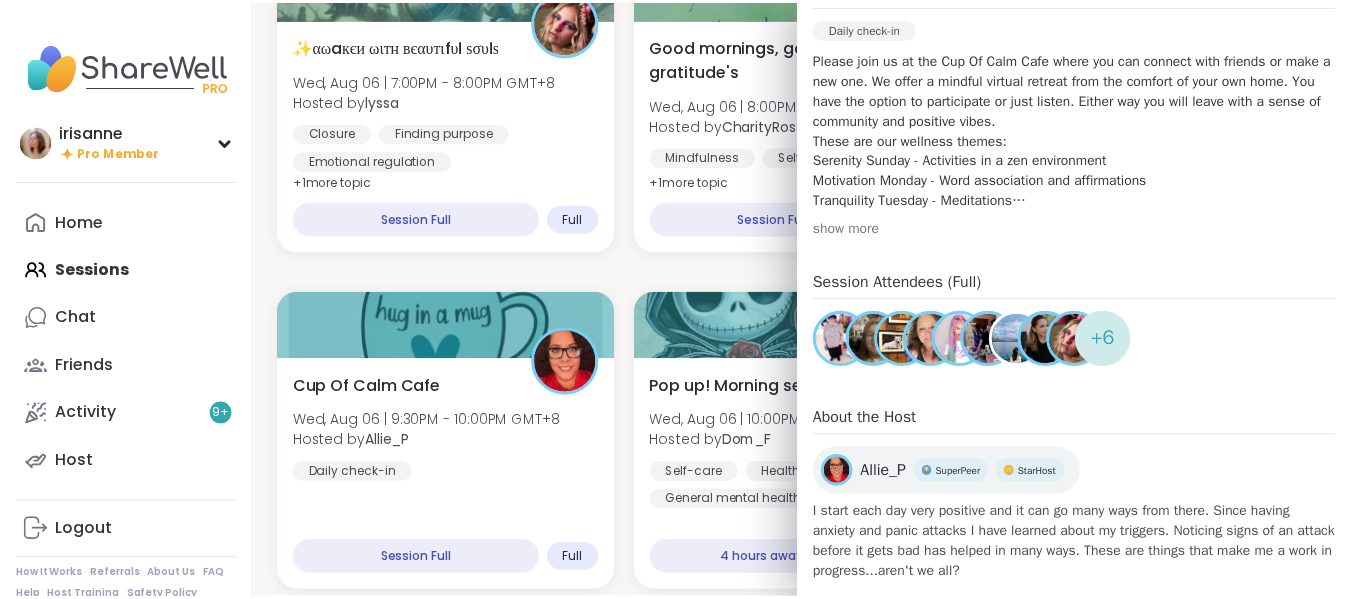 scroll, scrollTop: 444, scrollLeft: 0, axis: vertical 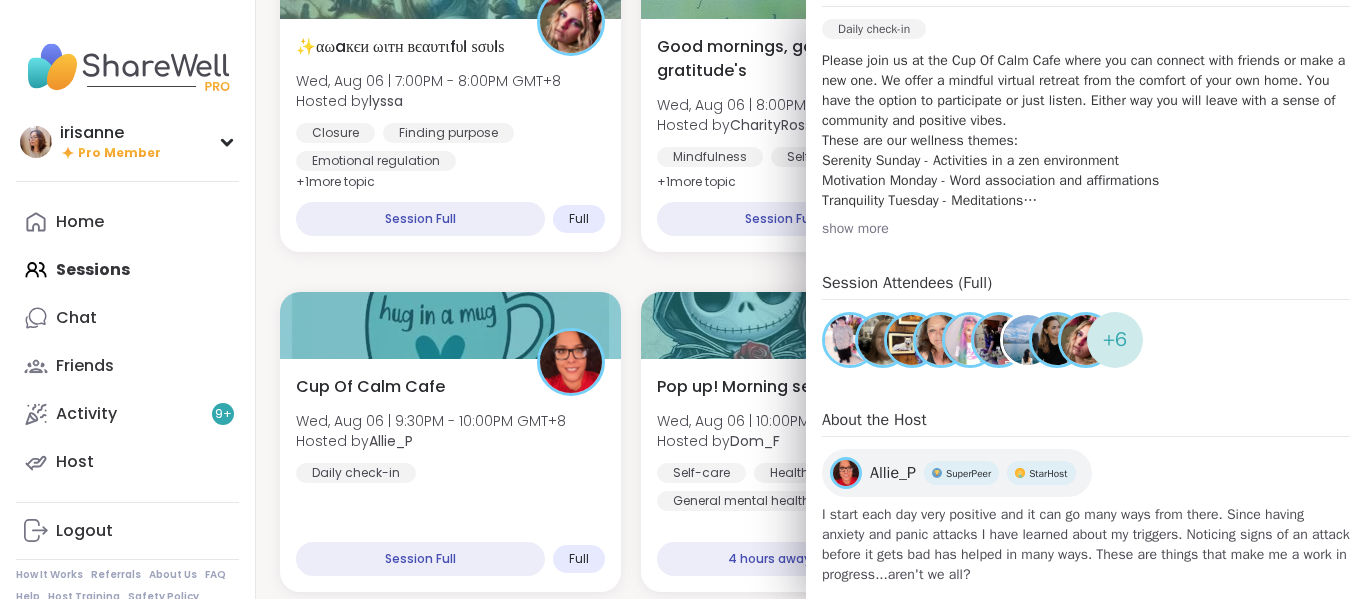 click on "irisanne Pro Member Profile Membership Settings Help Home Sessions Chat Friends Activity 9 + Host Logout How It Works Referrals About Us FAQ Help Host Training Safety Policy Safety Resources Redeem Code Blog" at bounding box center [128, 300] 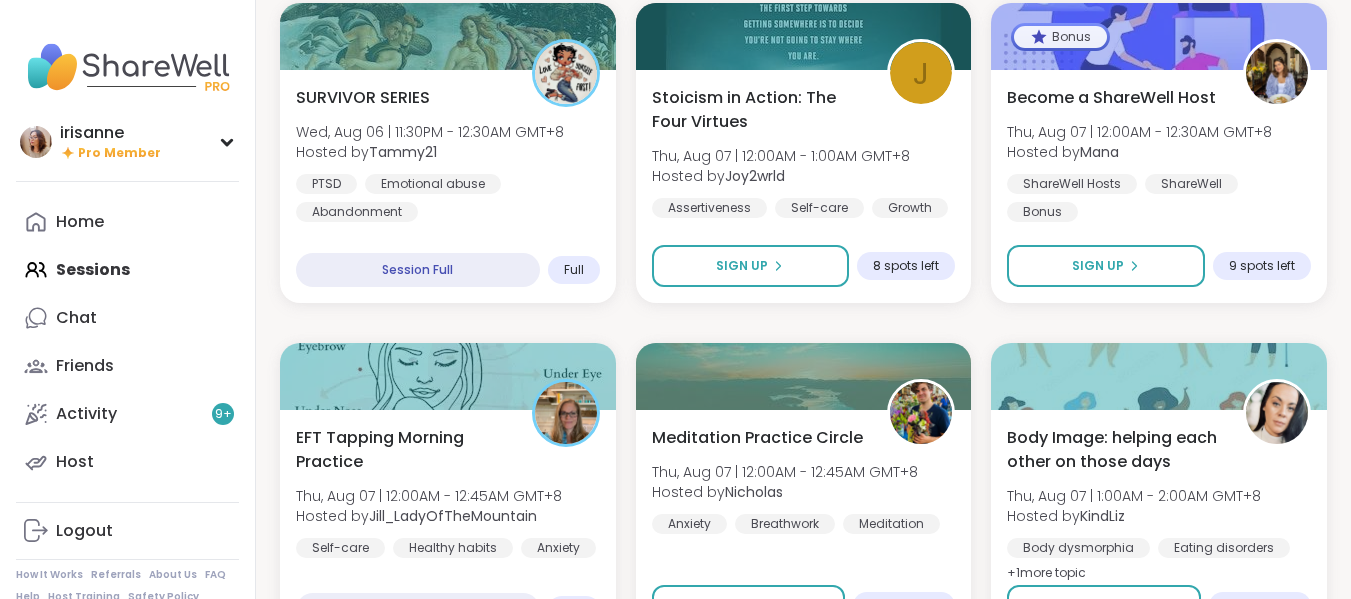 scroll, scrollTop: 986, scrollLeft: 0, axis: vertical 